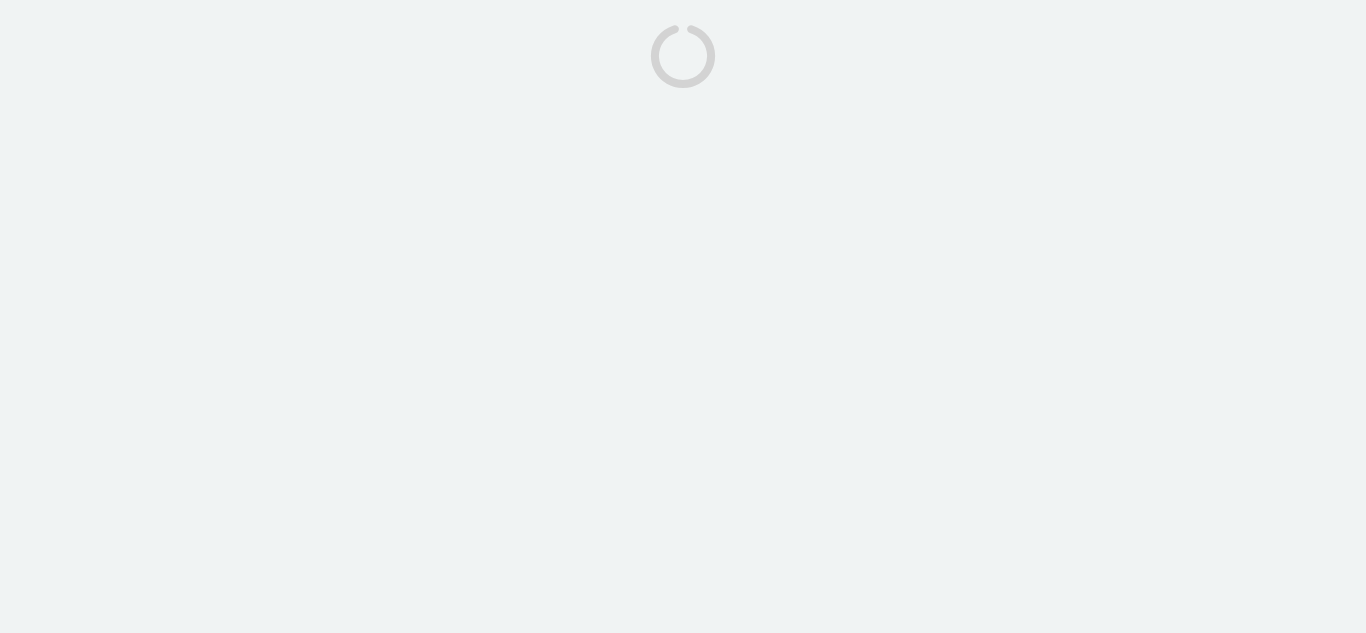 scroll, scrollTop: 0, scrollLeft: 0, axis: both 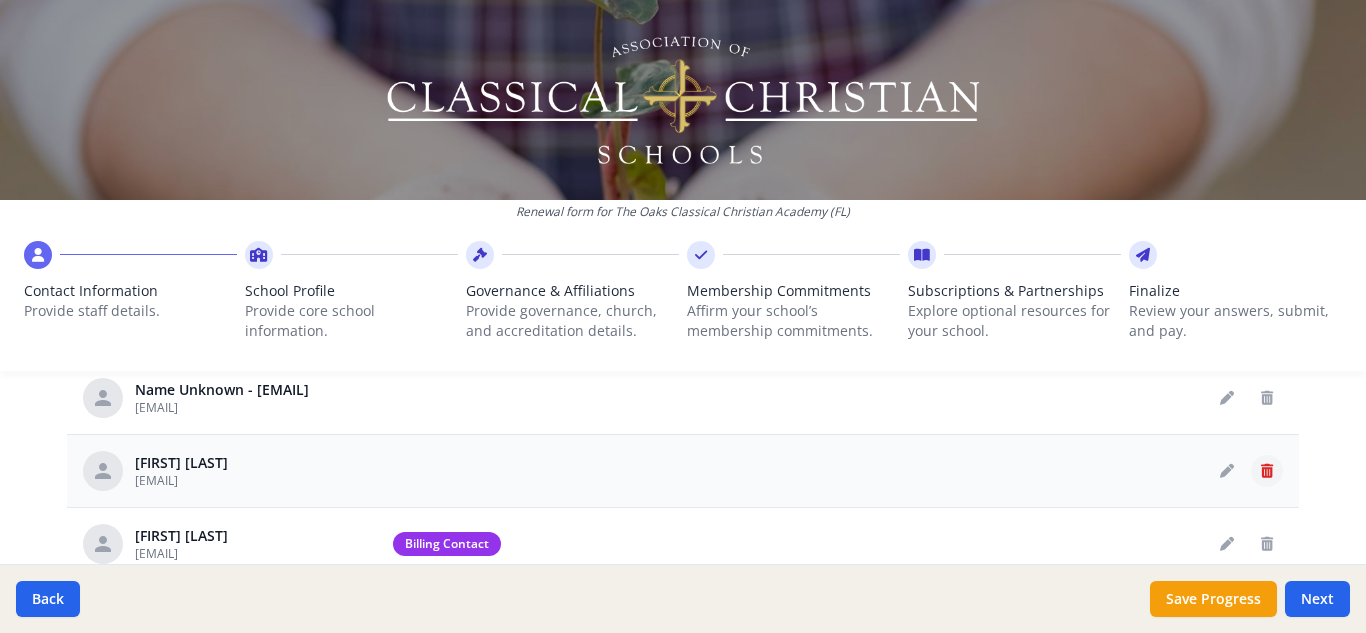 click at bounding box center (1267, 471) 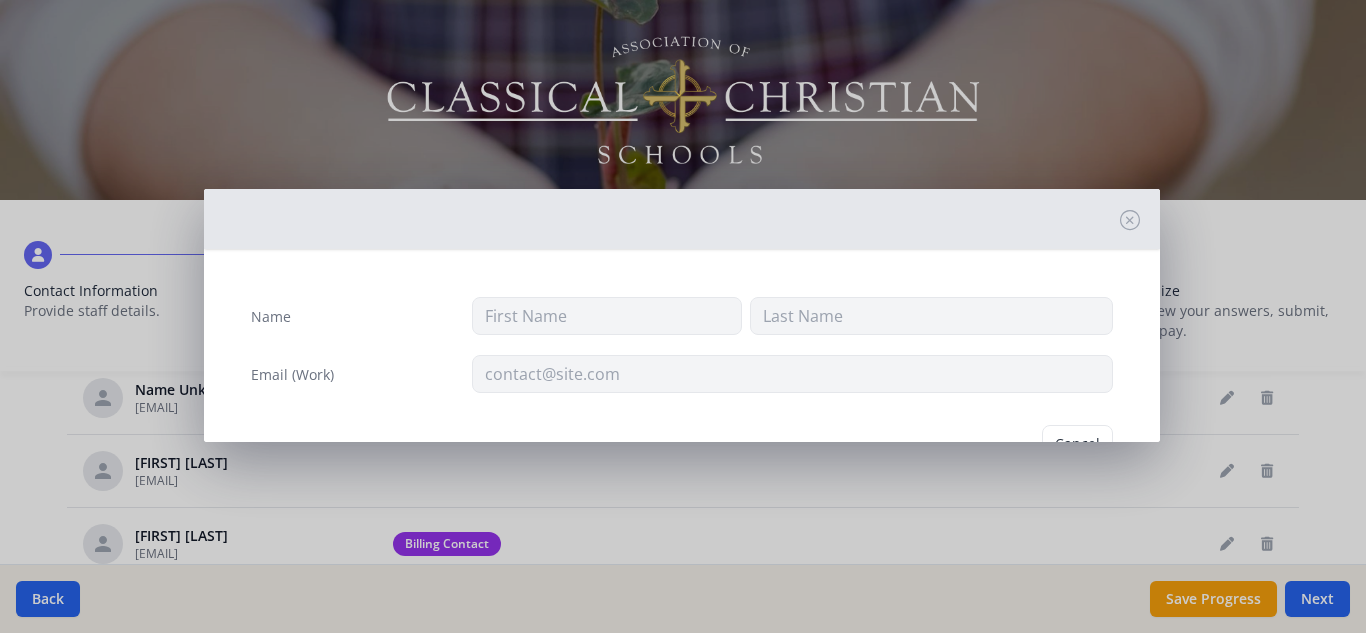 type on "[FIRST]" 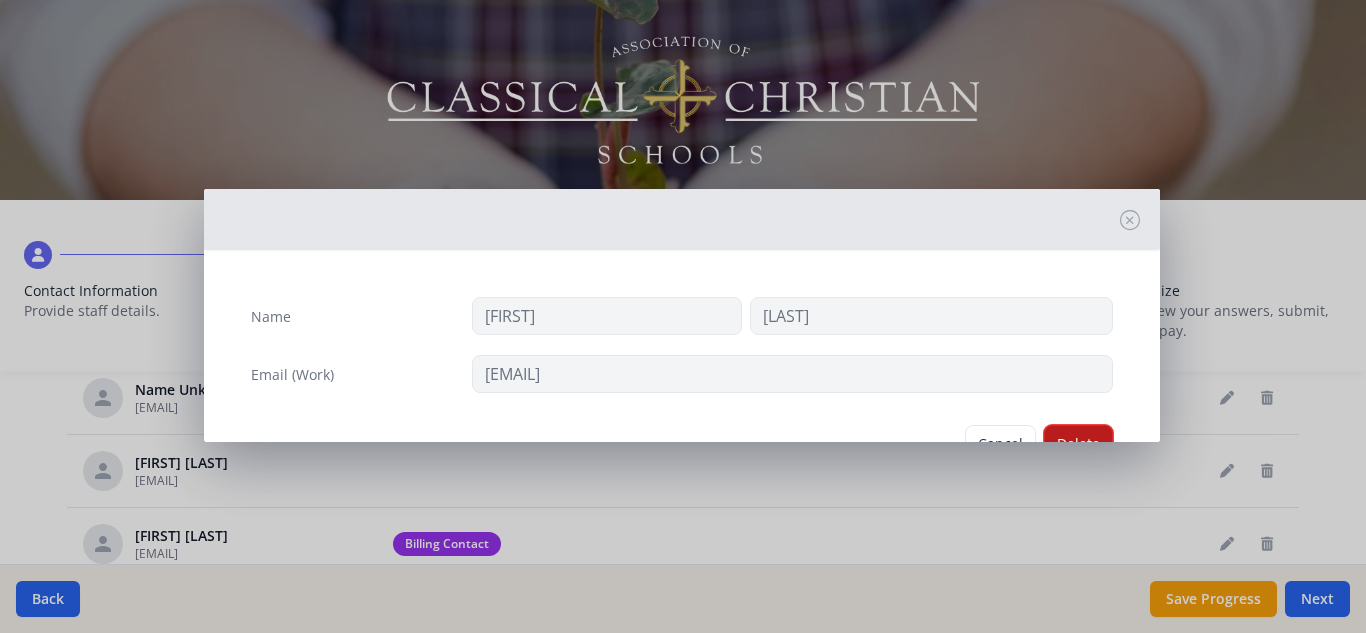 click on "Delete" at bounding box center [1078, 444] 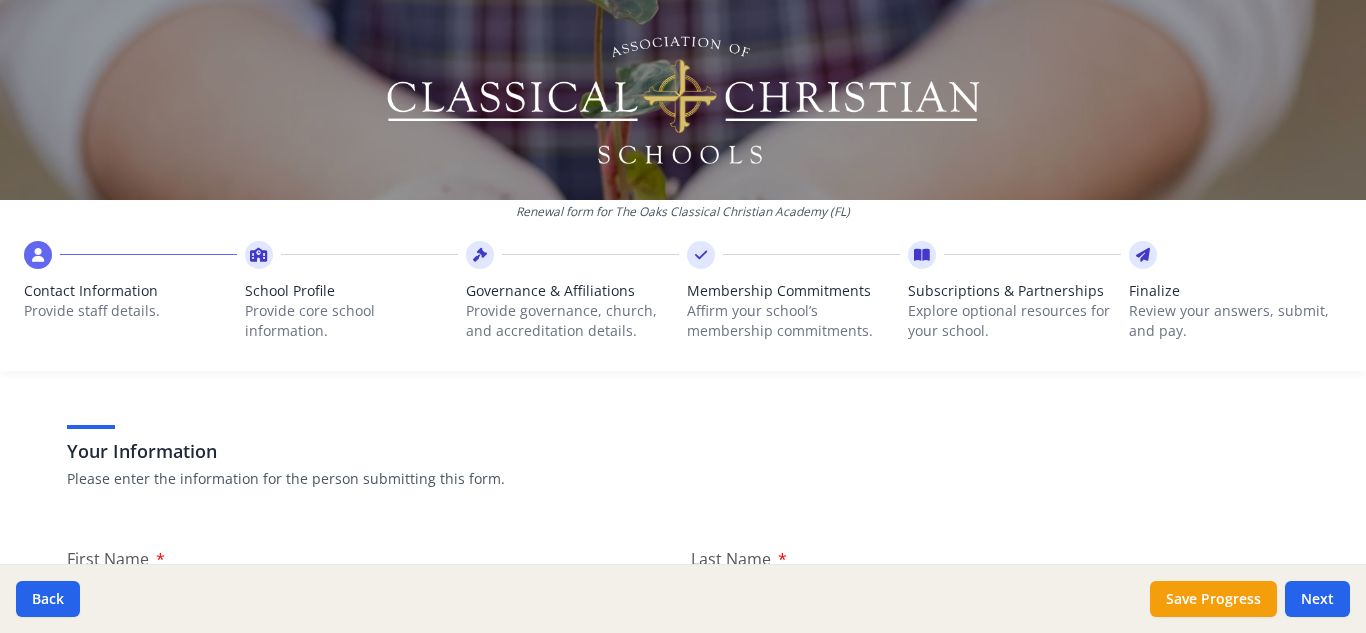scroll, scrollTop: 142, scrollLeft: 0, axis: vertical 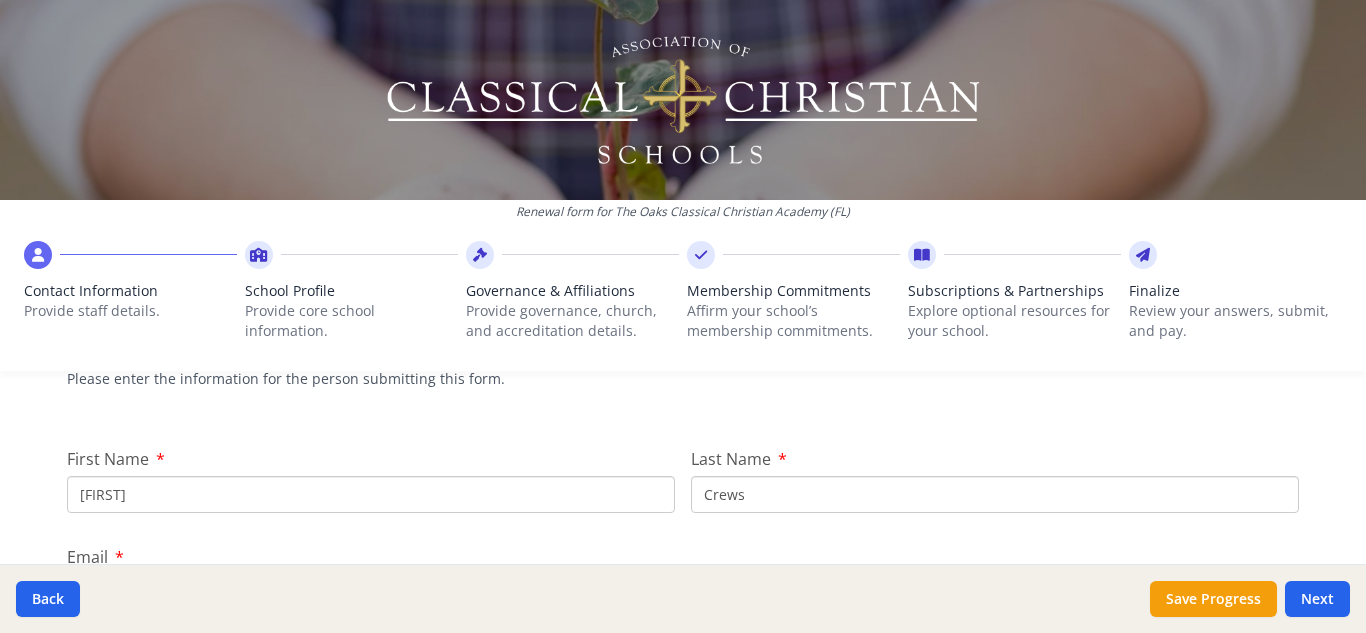 drag, startPoint x: 264, startPoint y: 497, endPoint x: 0, endPoint y: 513, distance: 264.4844 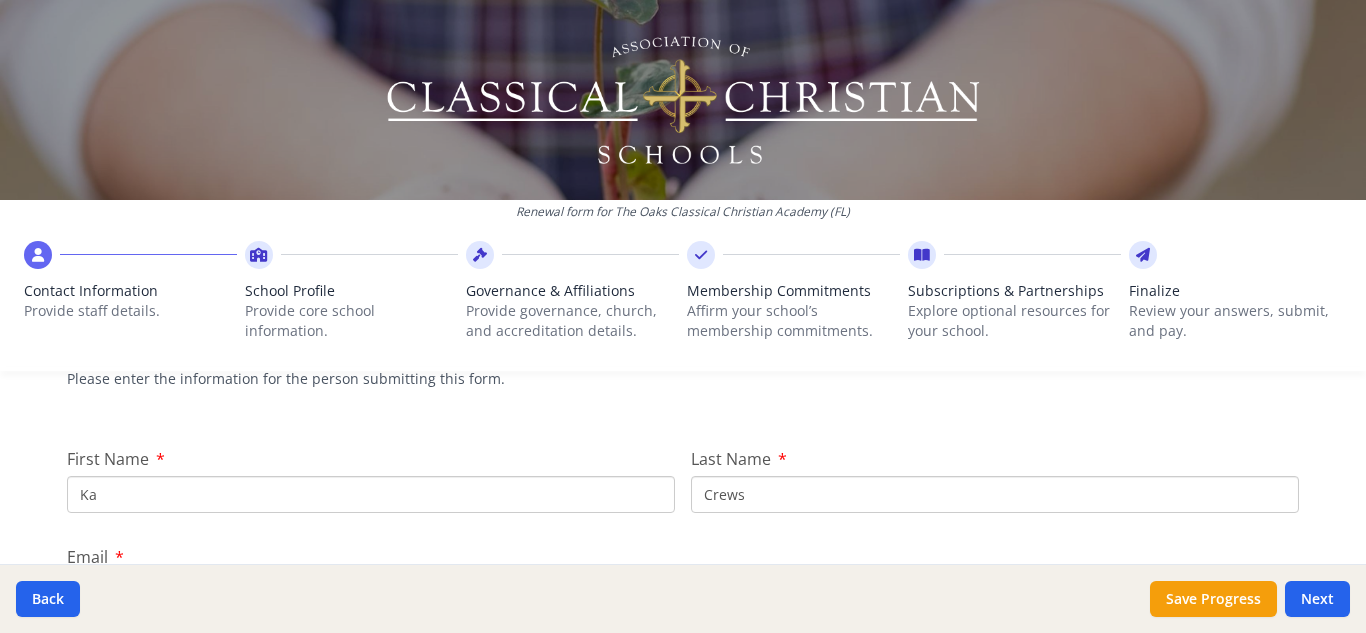 type on "K" 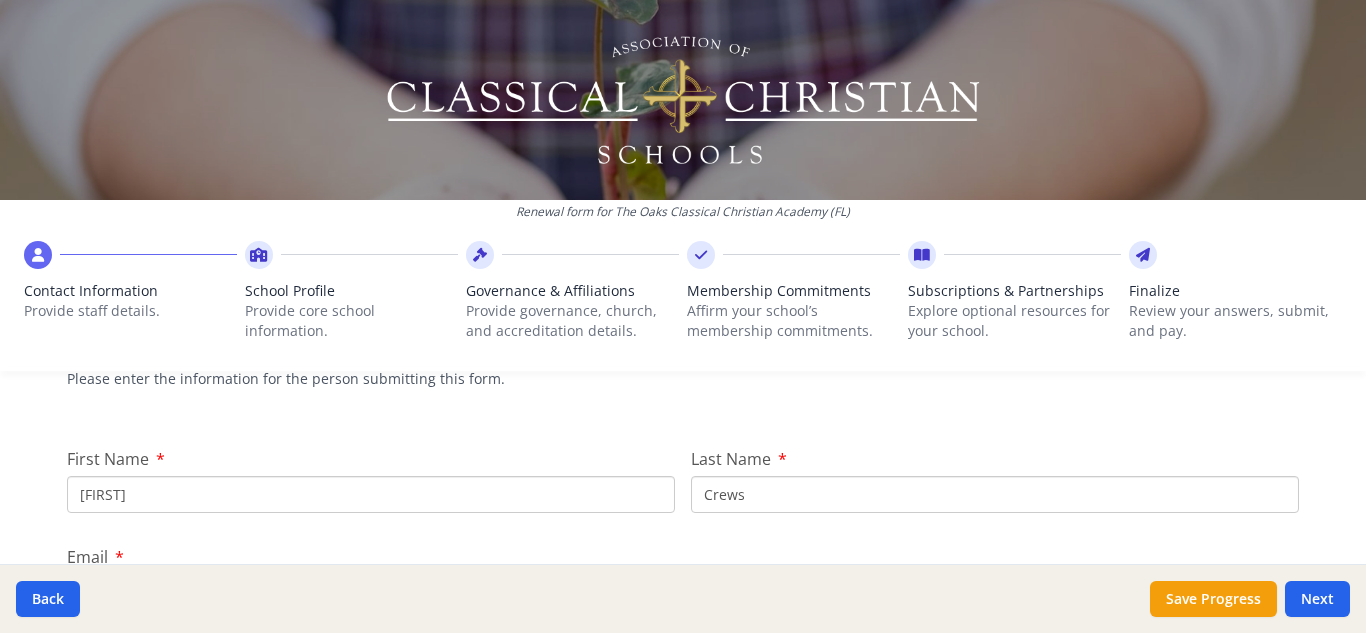 type on "[FIRST]" 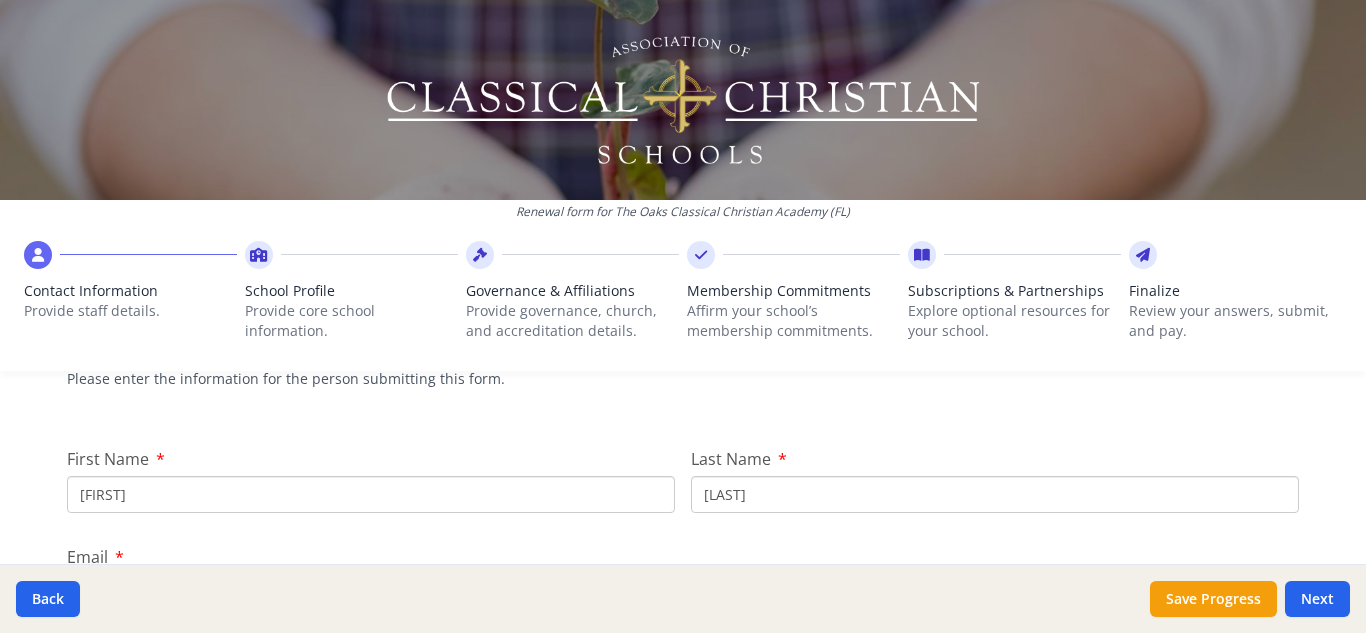 type on "[LAST]" 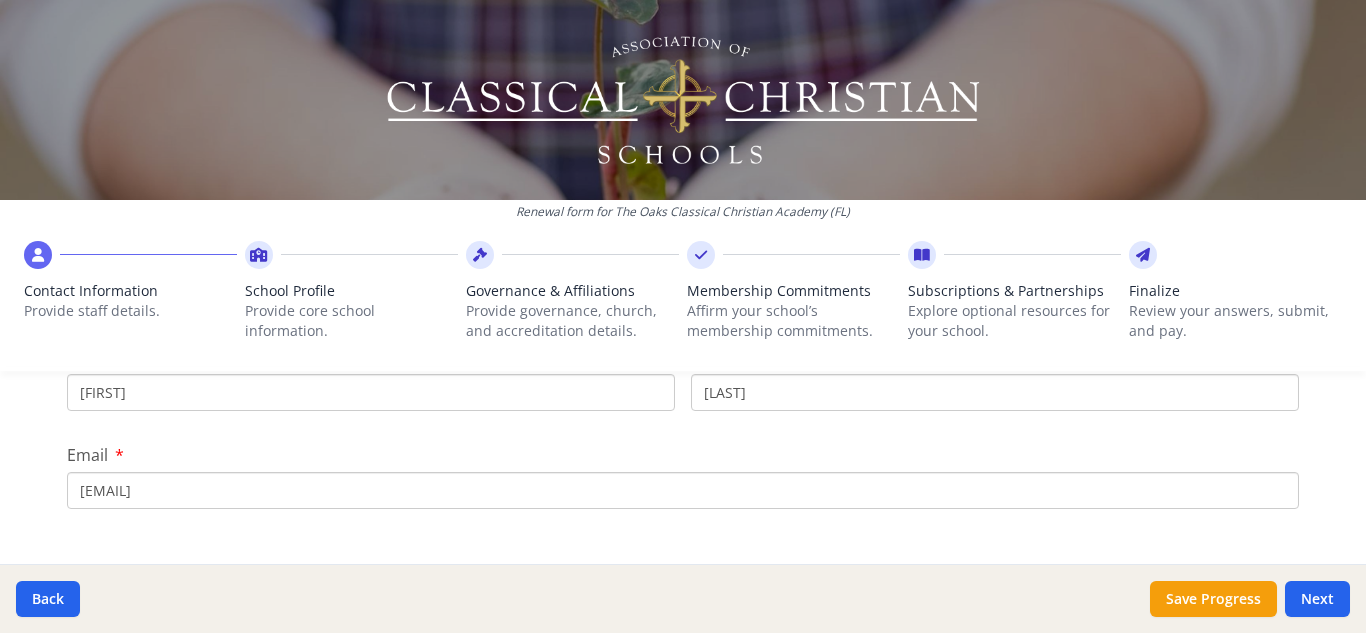 scroll, scrollTop: 242, scrollLeft: 0, axis: vertical 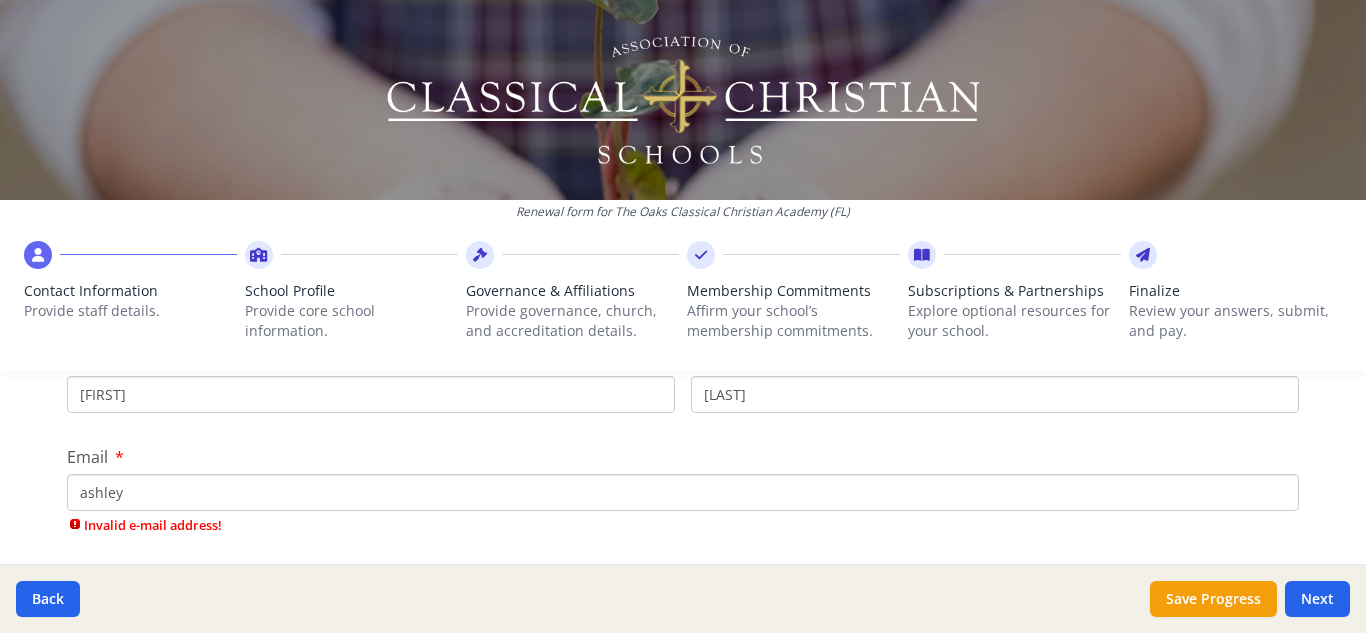 type on "[EMAIL]" 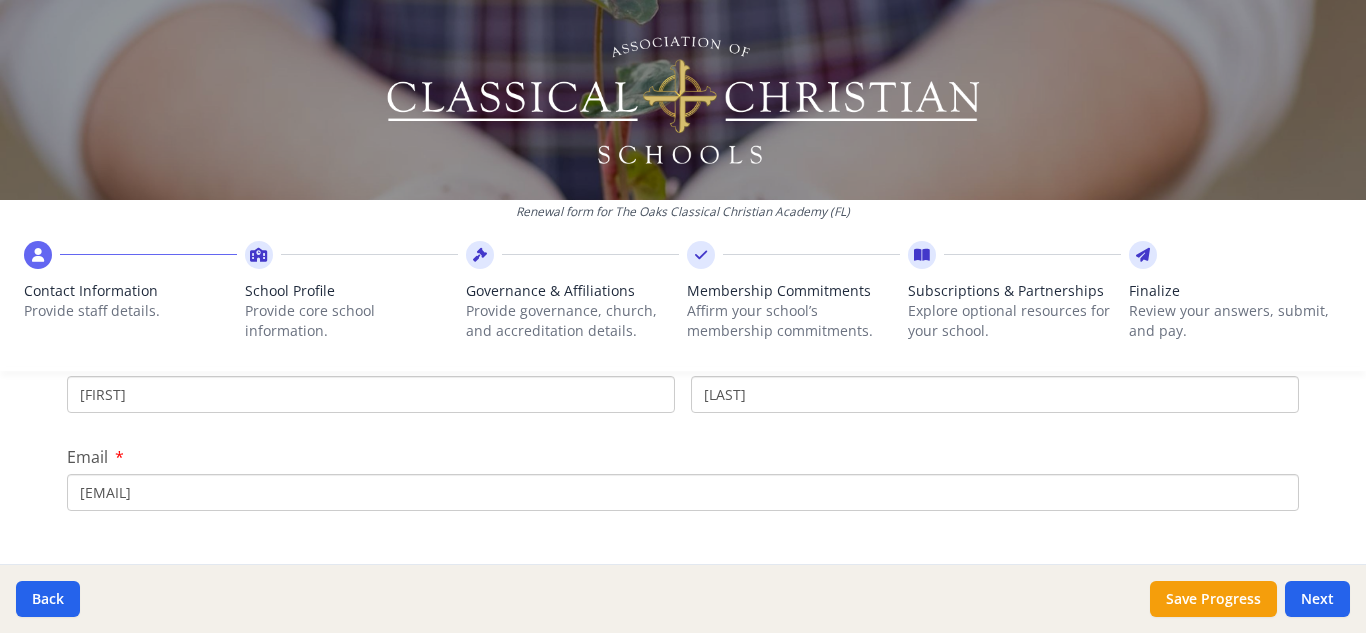 click on "Email     [EMAIL]" at bounding box center [683, 478] 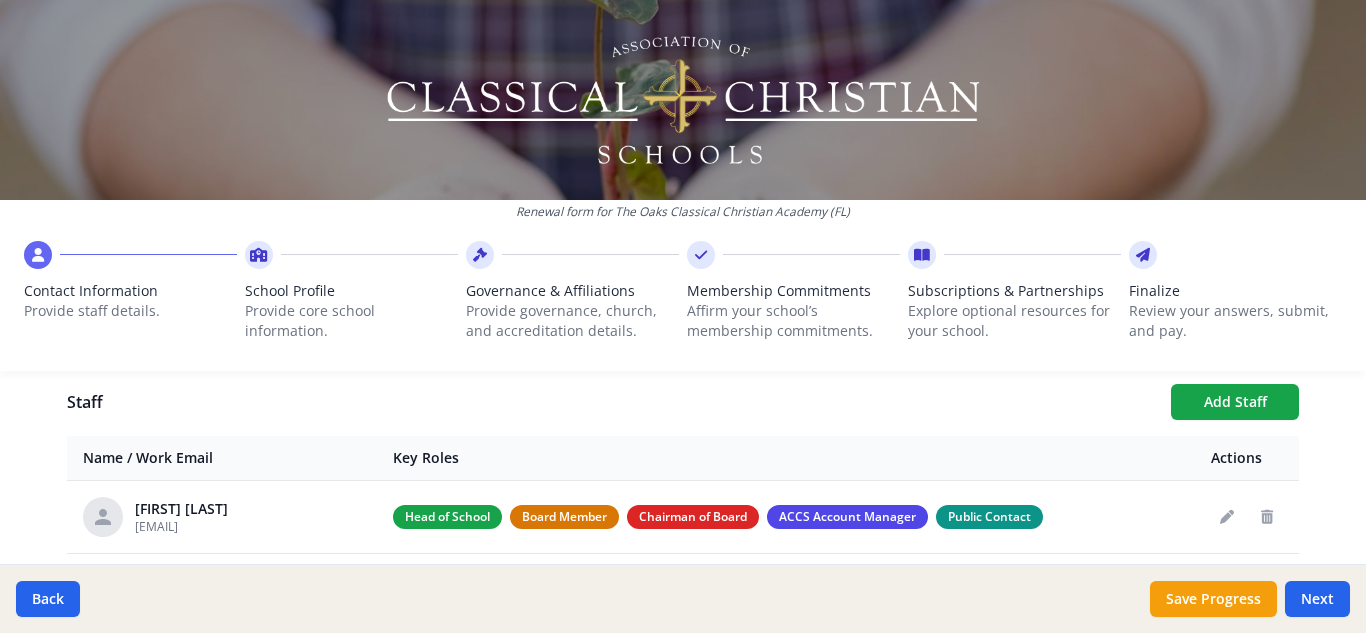 scroll, scrollTop: 642, scrollLeft: 0, axis: vertical 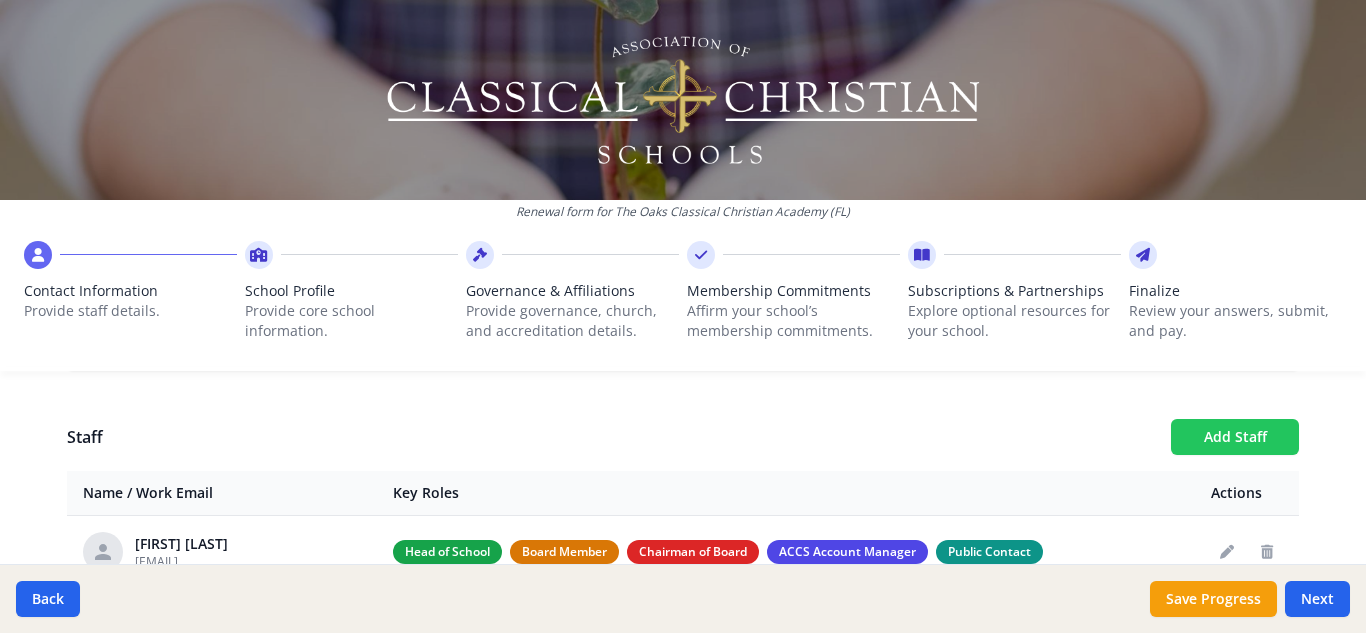 click on "Add Staff" at bounding box center [1235, 437] 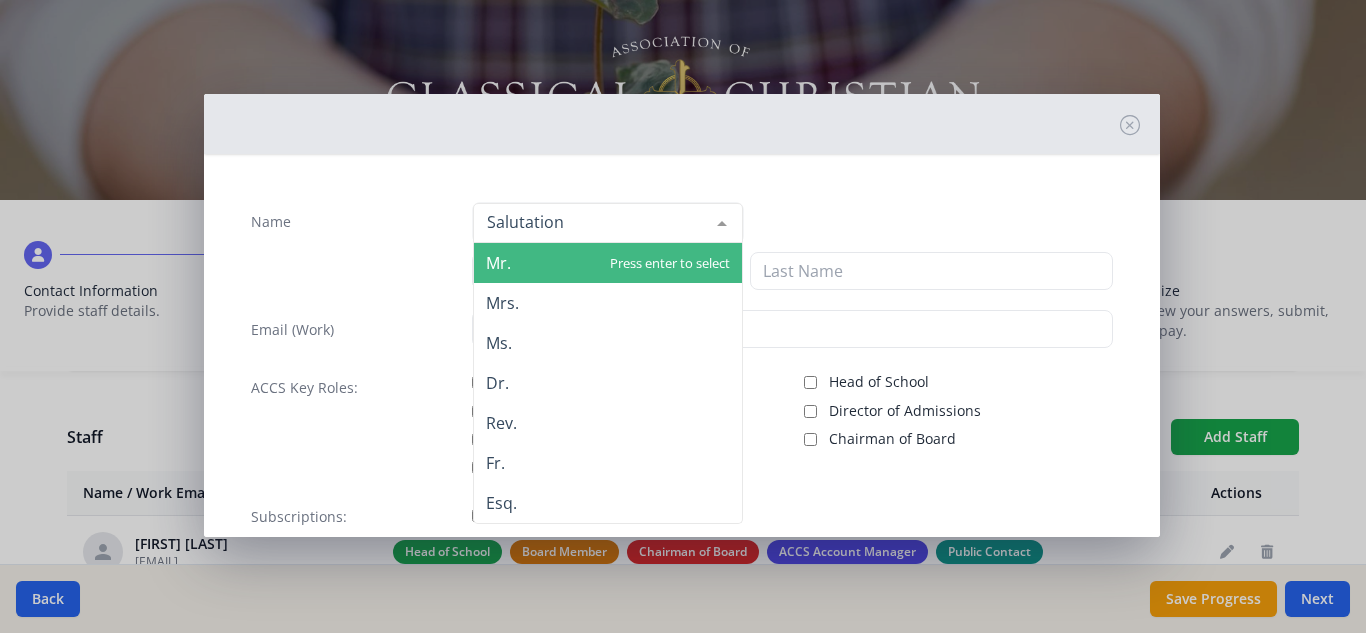 click at bounding box center (608, 223) 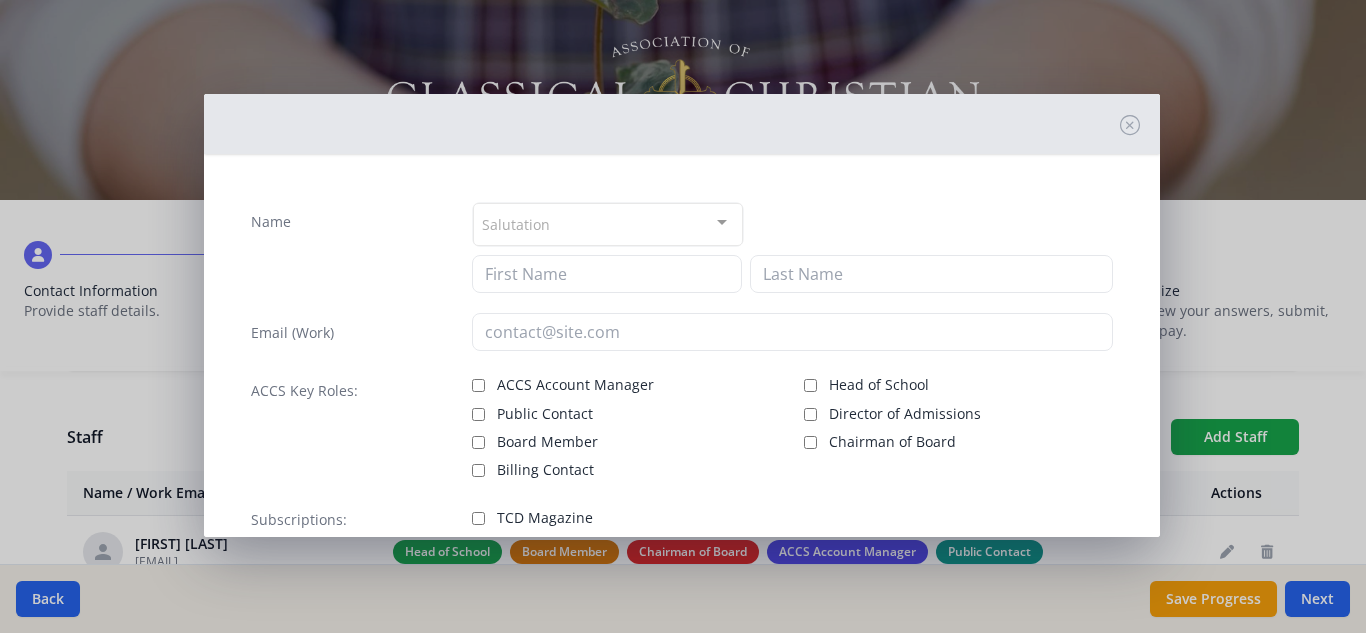 click on "Name" at bounding box center [351, 247] 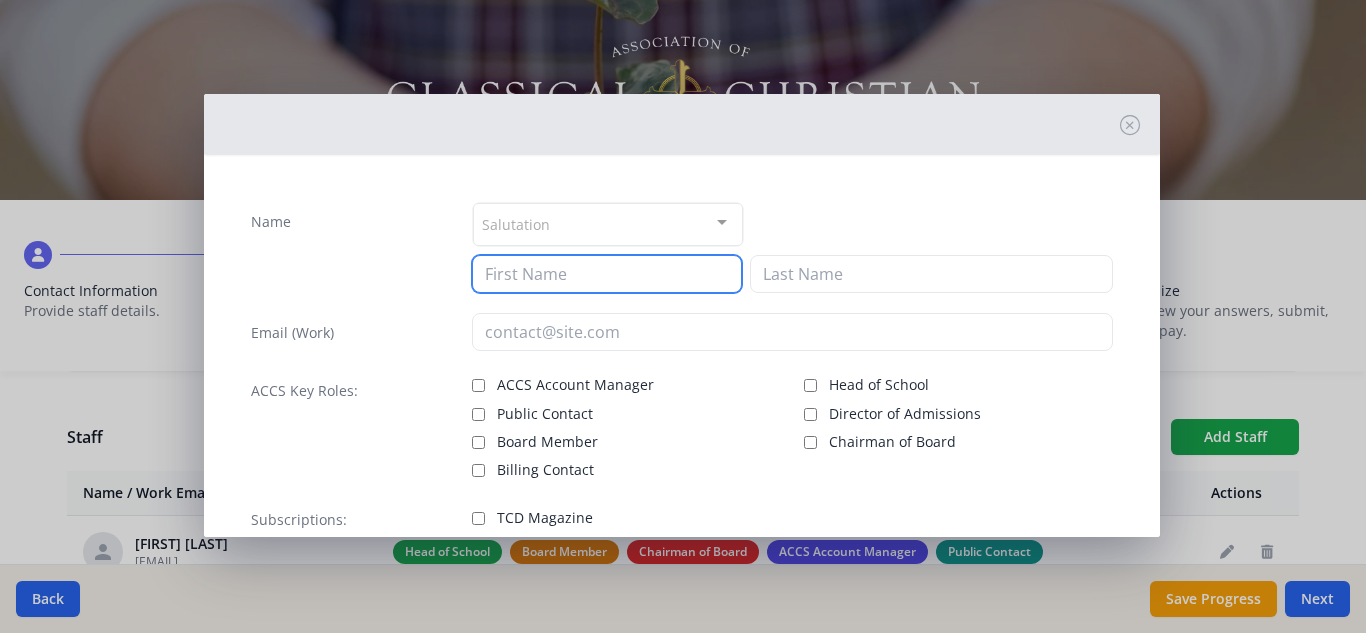 click at bounding box center (607, 274) 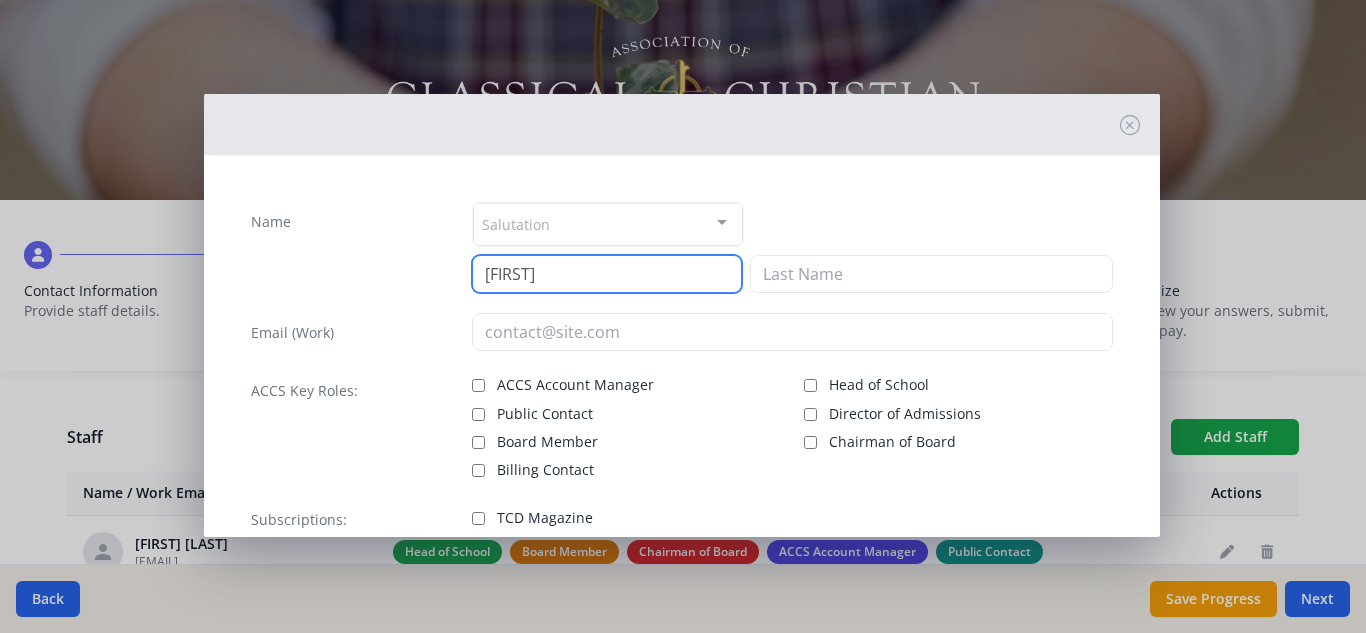 type on "[FIRST]" 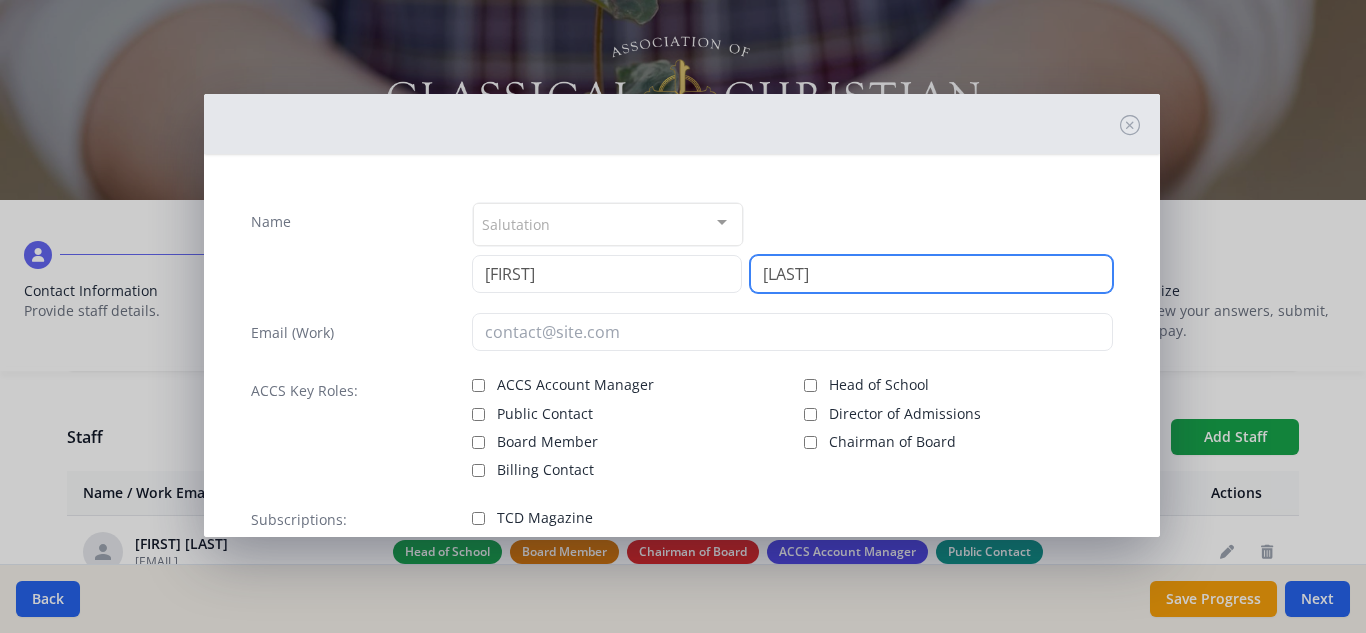 type on "[LAST]" 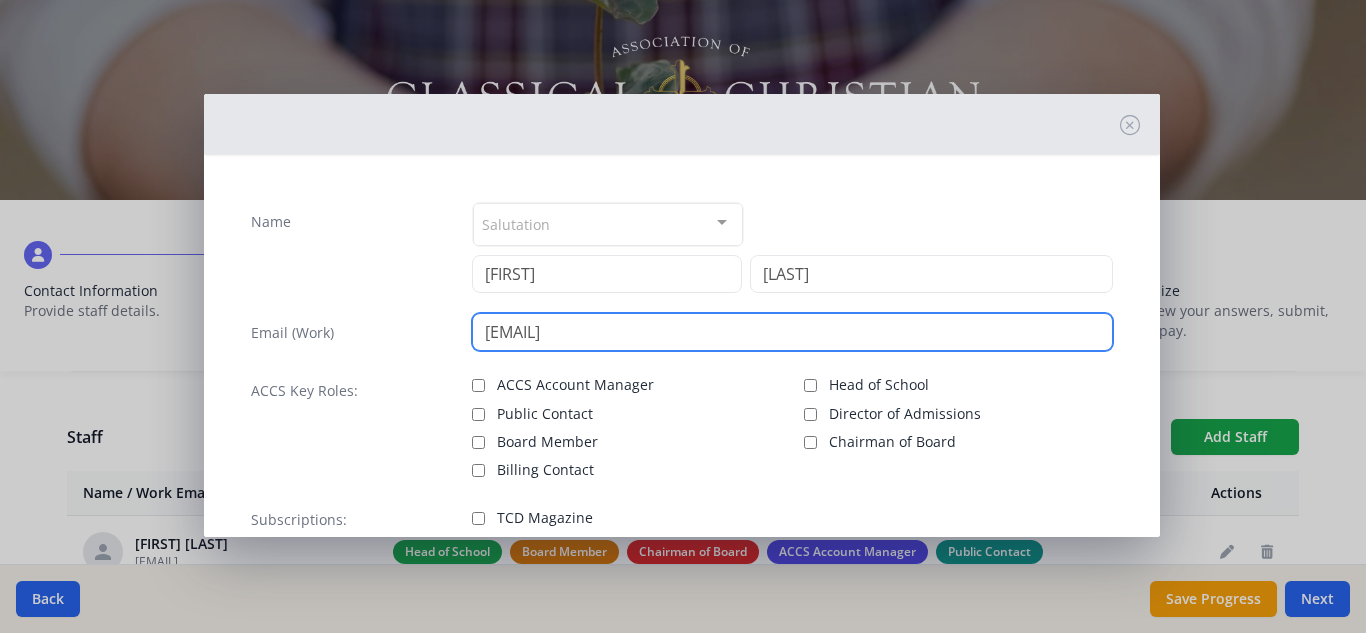 type on "[EMAIL]" 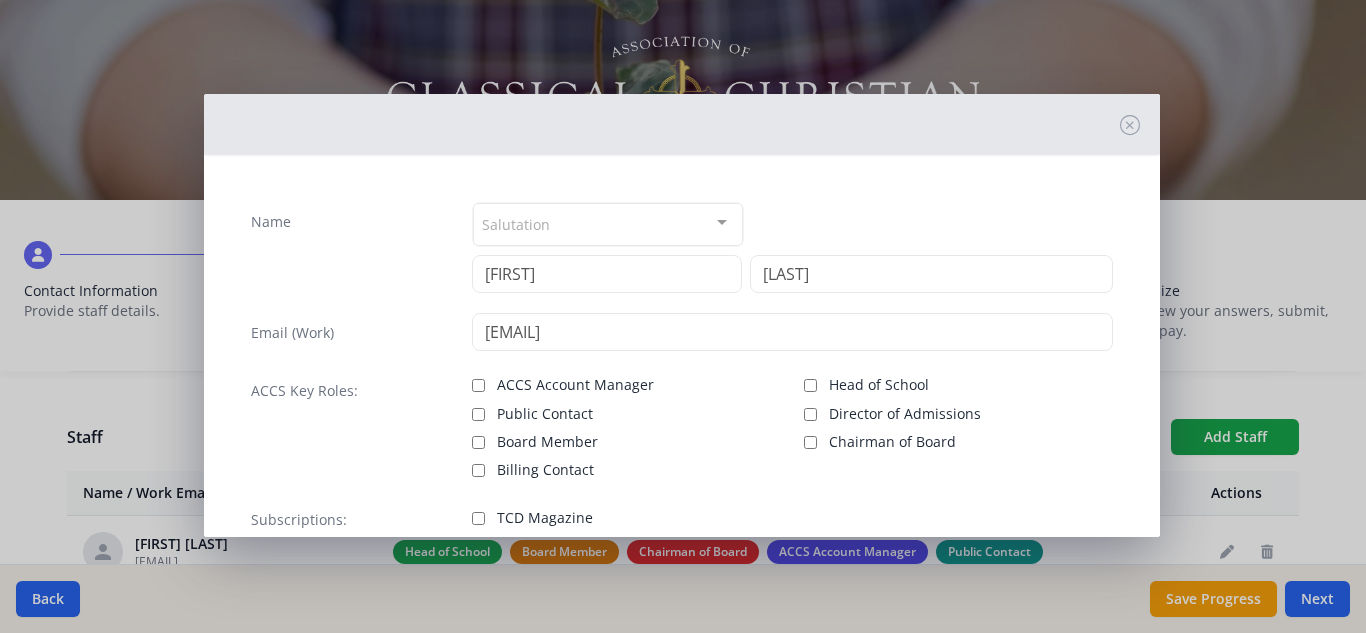 click on "ACCS Key Roles:" at bounding box center [351, 425] 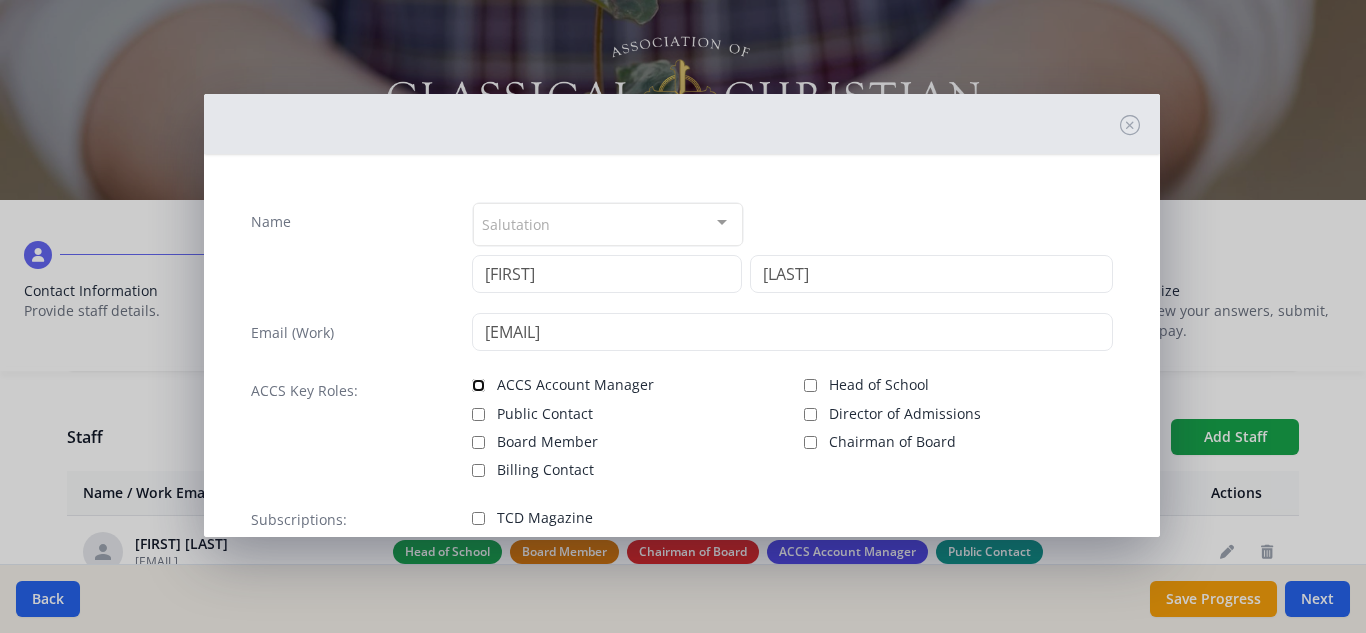 click on "ACCS Account Manager" at bounding box center [478, 385] 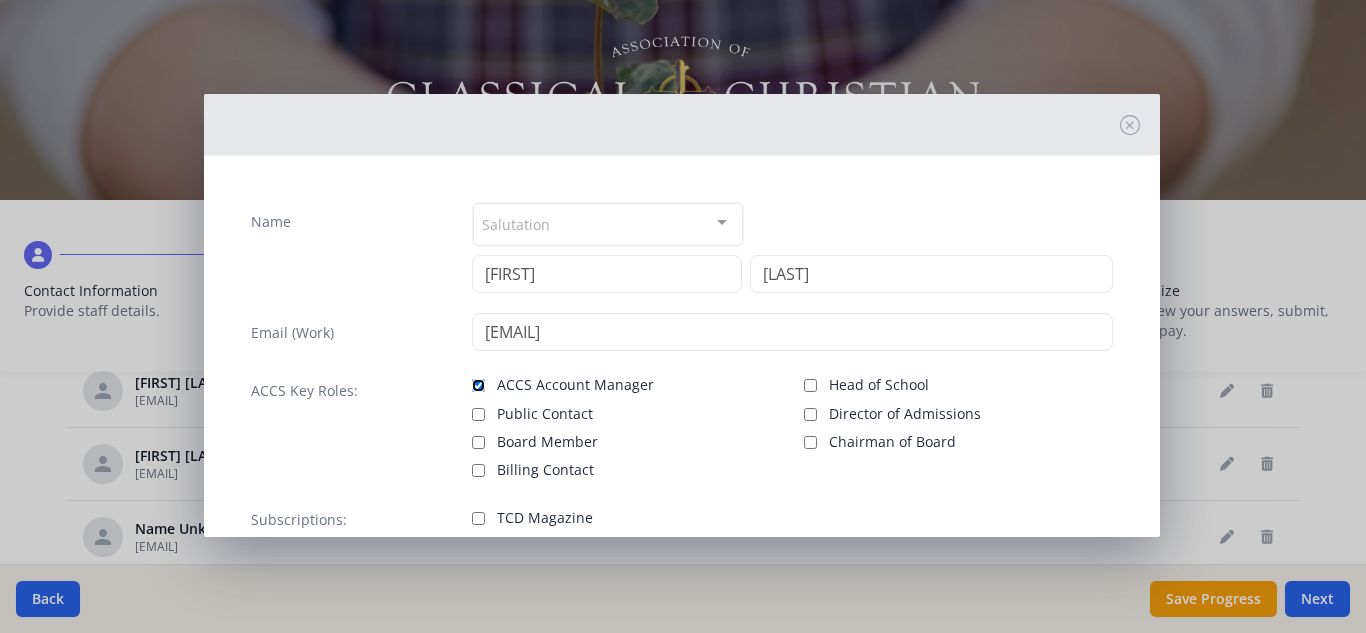 scroll, scrollTop: 842, scrollLeft: 0, axis: vertical 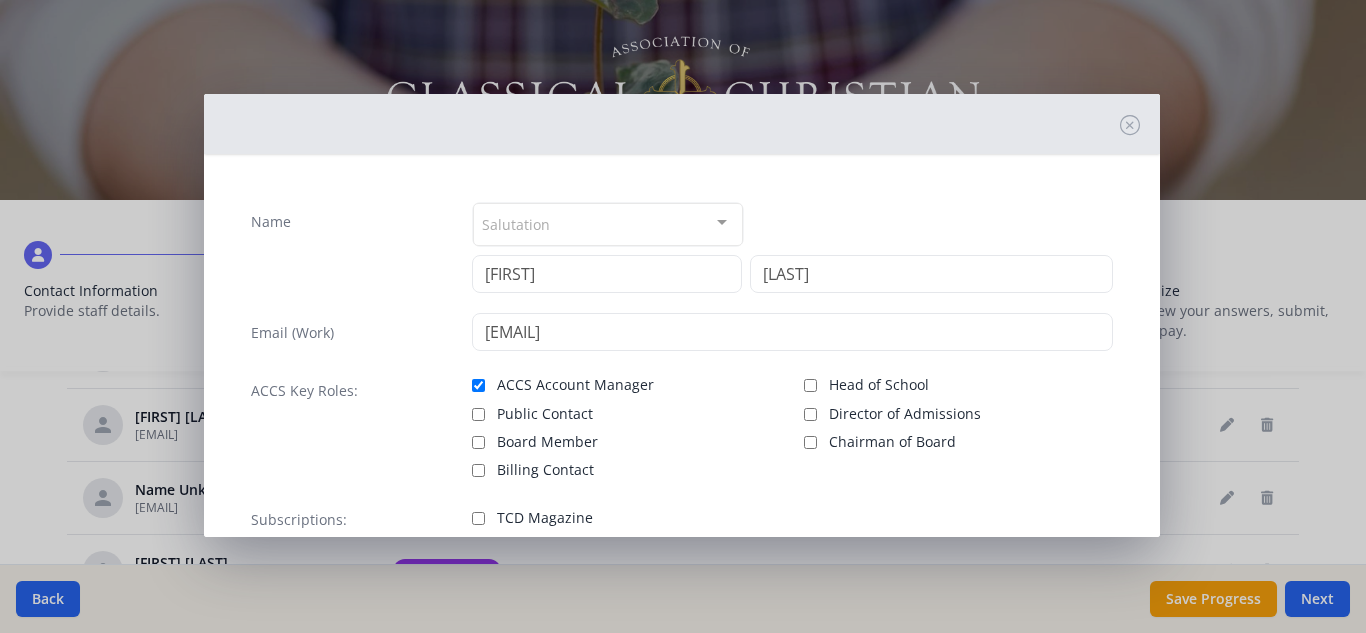 click on "TCD Magazine" at bounding box center [626, 516] 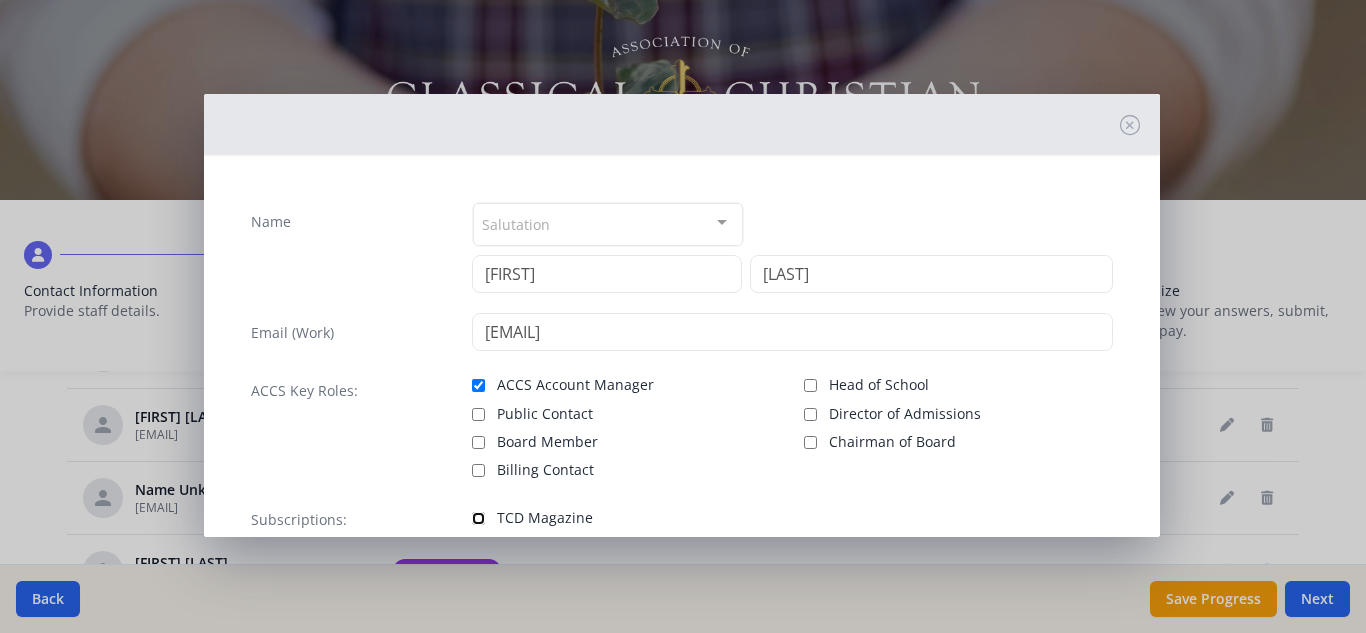 click on "TCD Magazine" at bounding box center (478, 518) 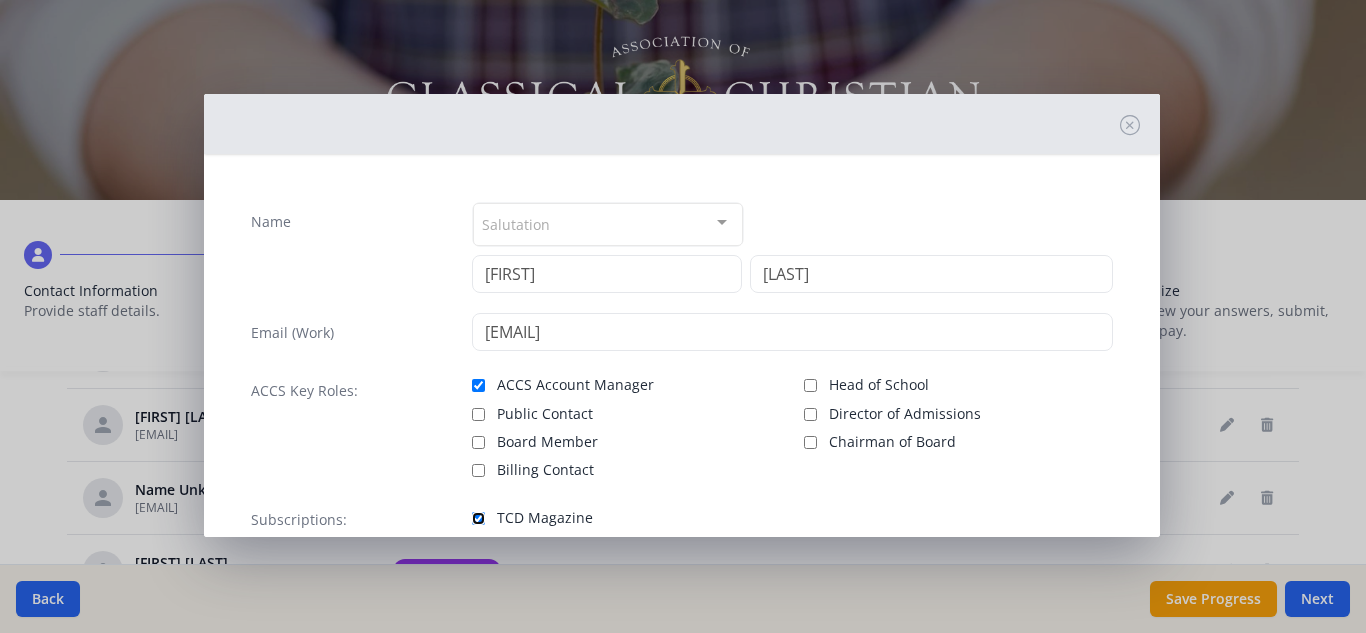 click on "TCD Magazine" at bounding box center [478, 518] 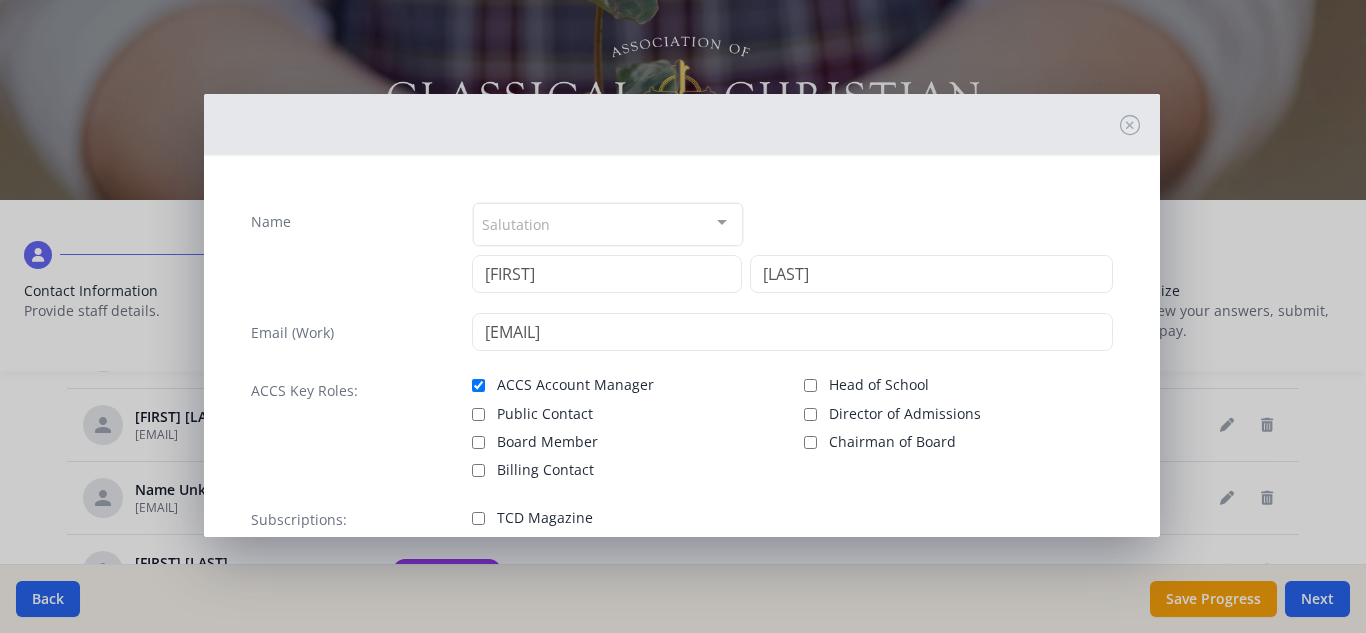 scroll, scrollTop: 190, scrollLeft: 0, axis: vertical 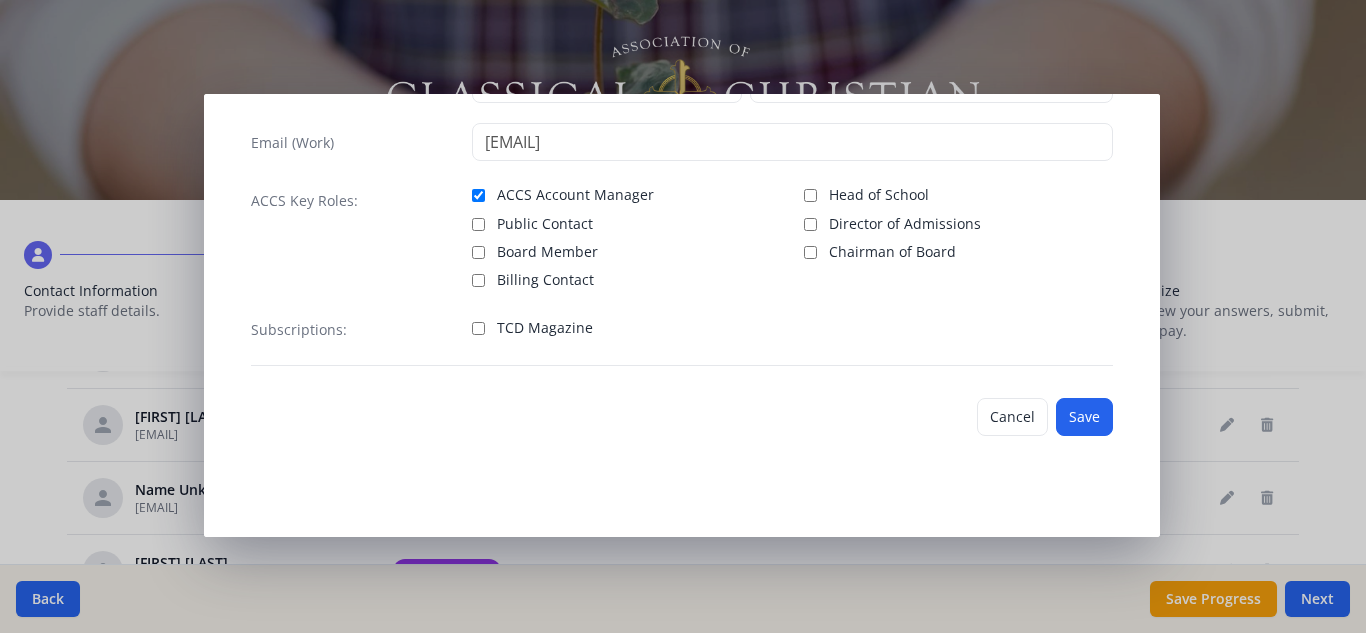 type 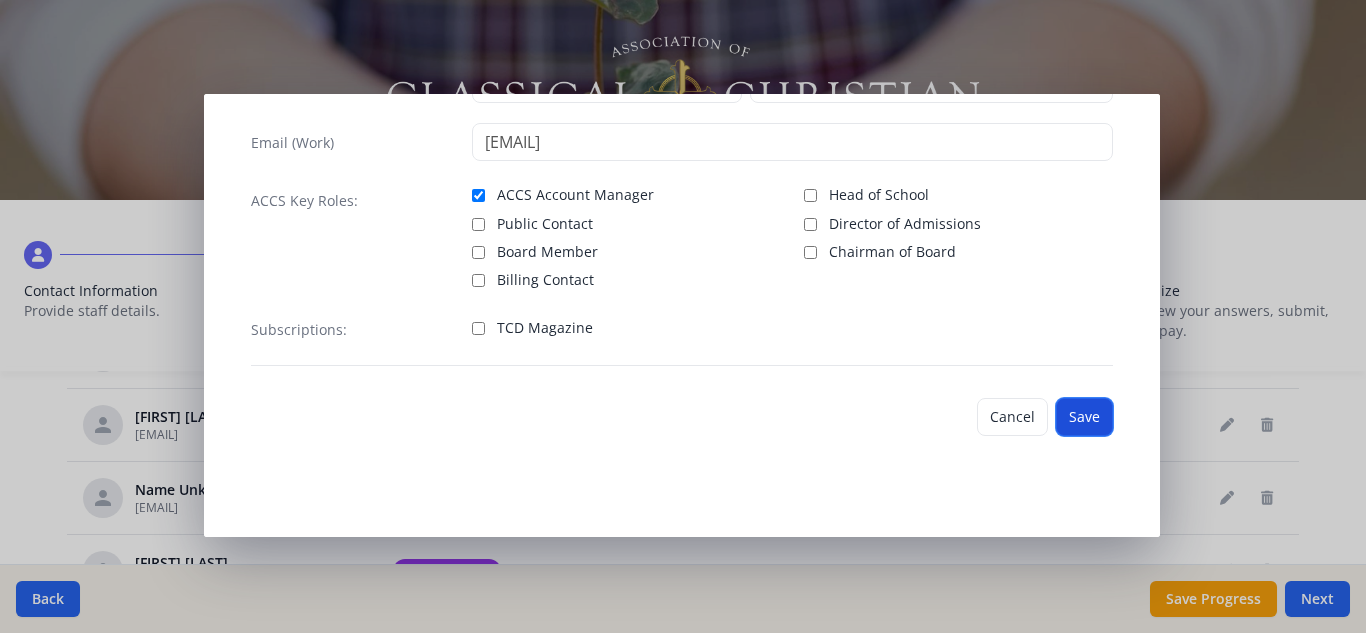 click on "Save" at bounding box center [1084, 417] 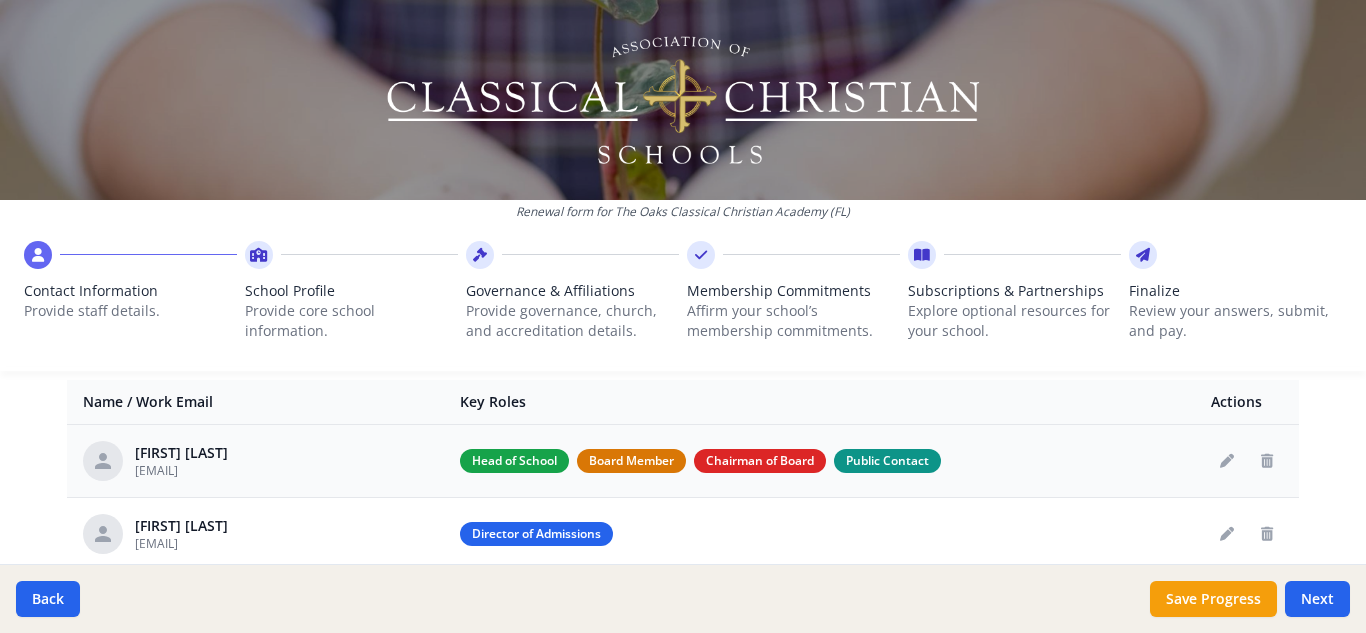 scroll, scrollTop: 742, scrollLeft: 0, axis: vertical 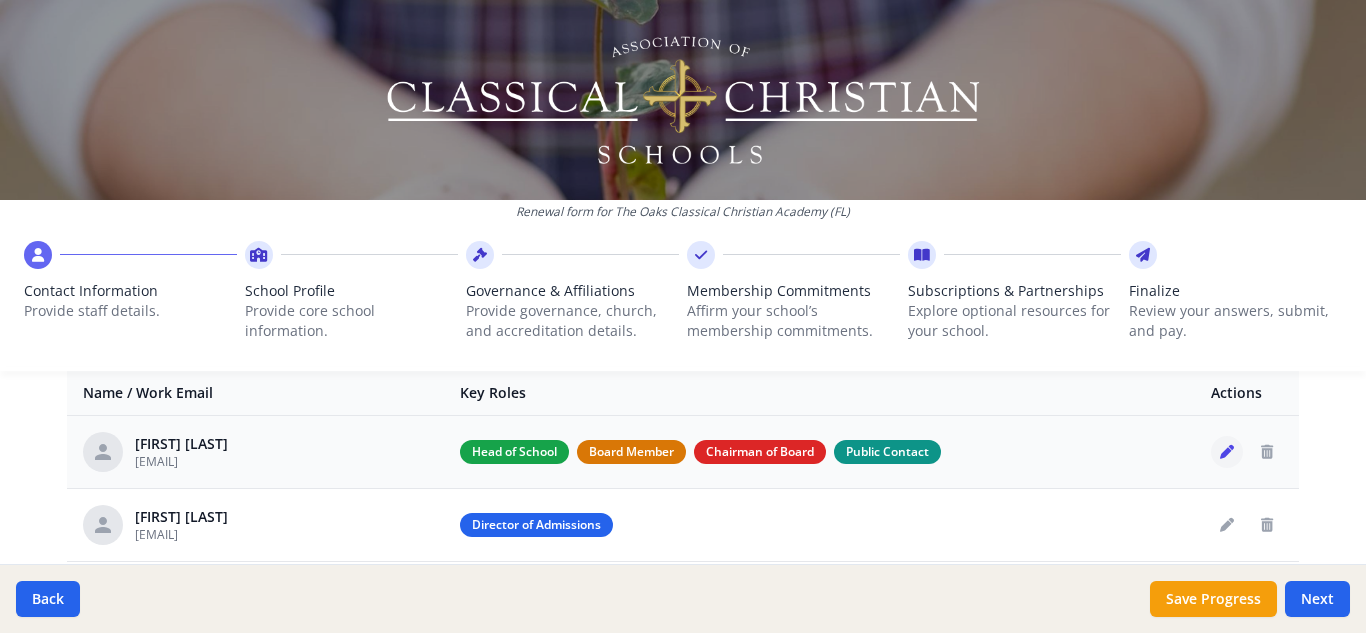 click at bounding box center [1227, 452] 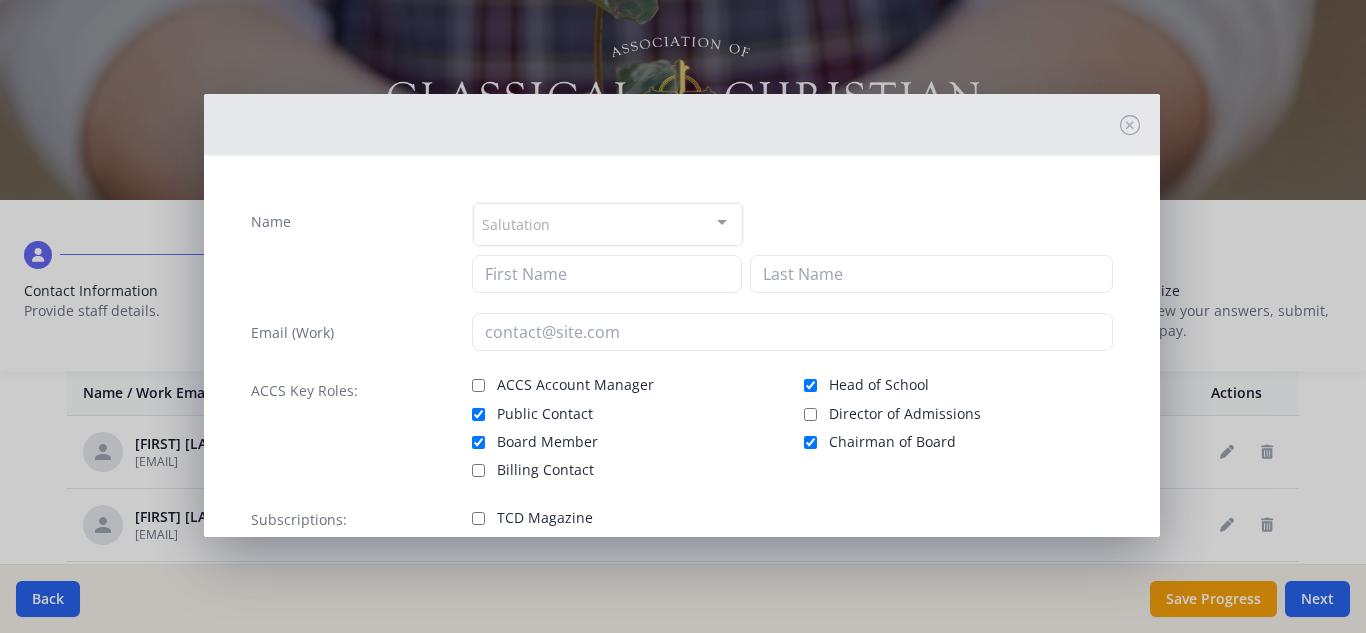 type on "[FIRST]" 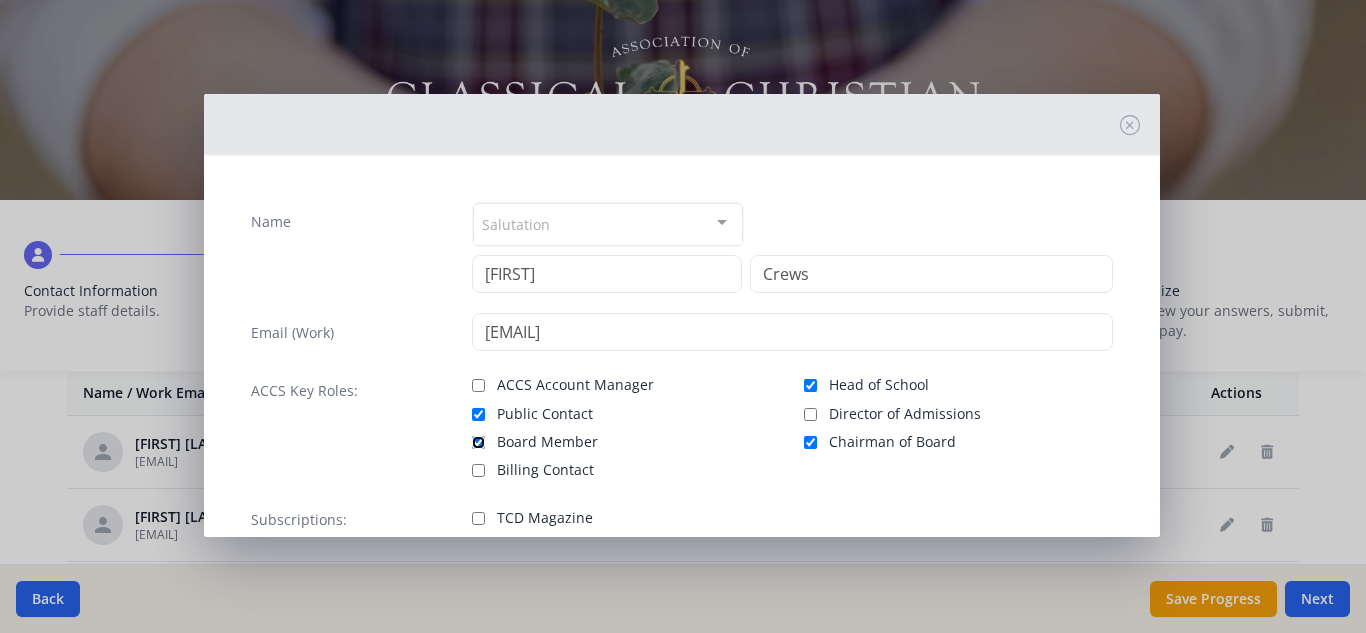 click on "Board Member" at bounding box center (478, 442) 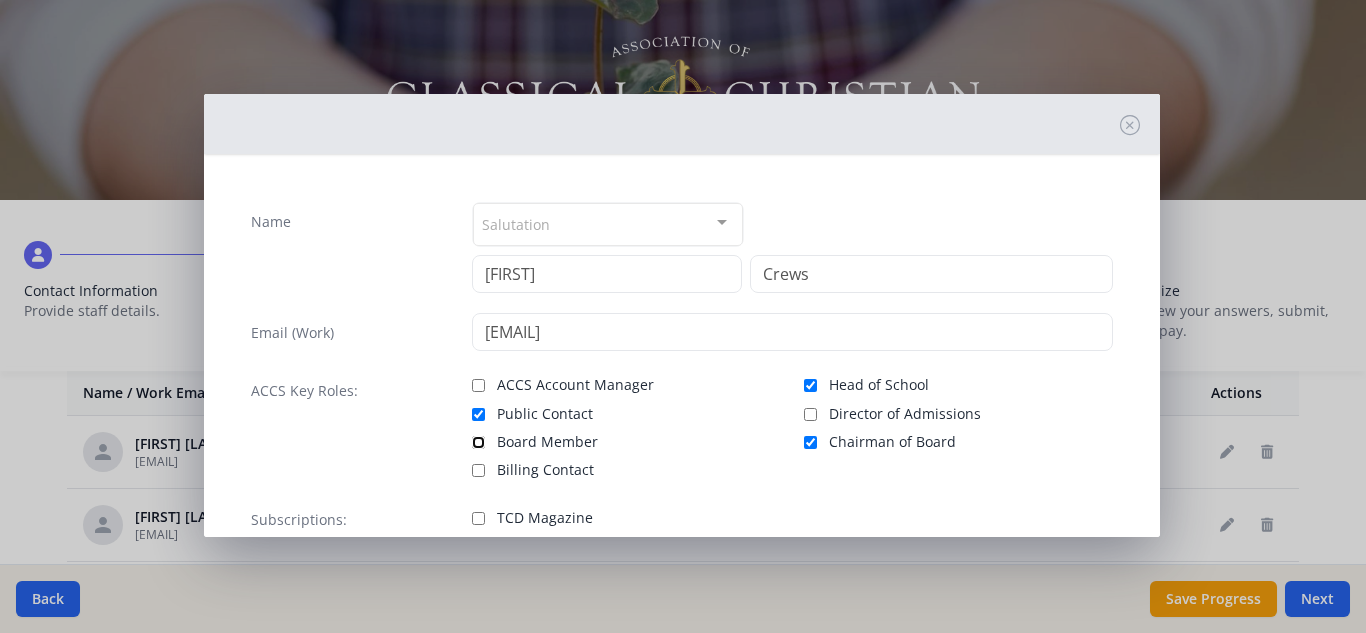 click on "Board Member" at bounding box center [478, 442] 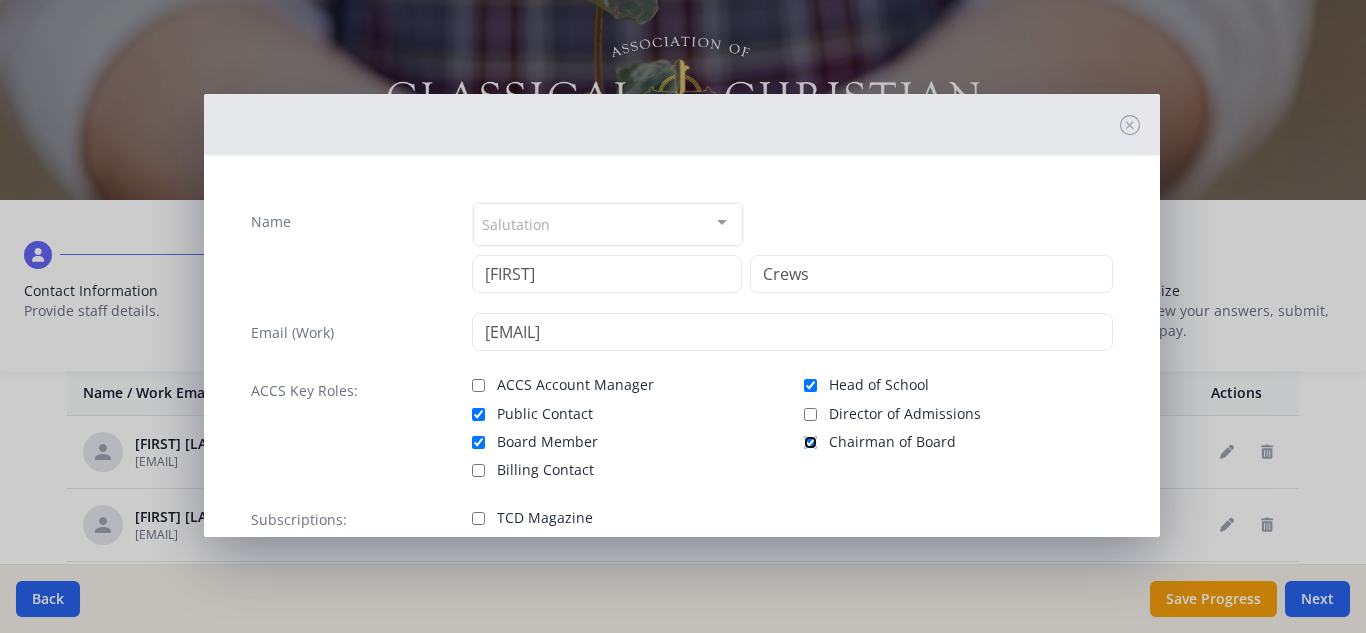 click on "Chairman of Board" at bounding box center (810, 442) 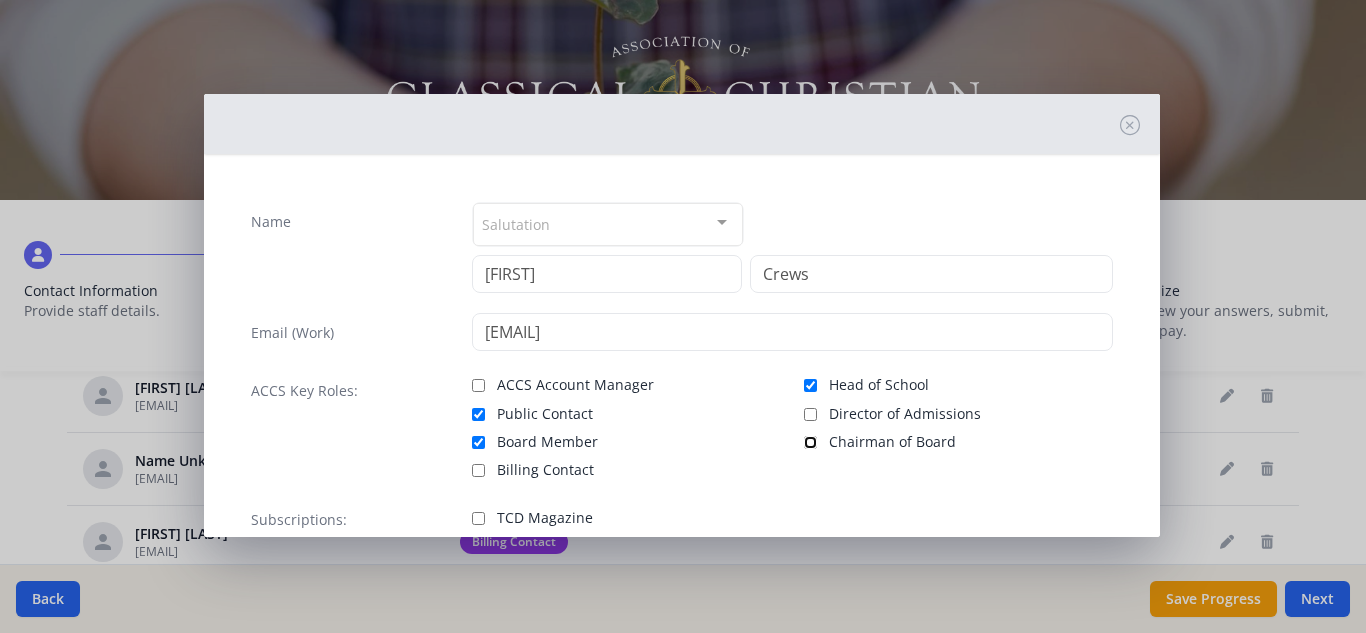 scroll, scrollTop: 942, scrollLeft: 0, axis: vertical 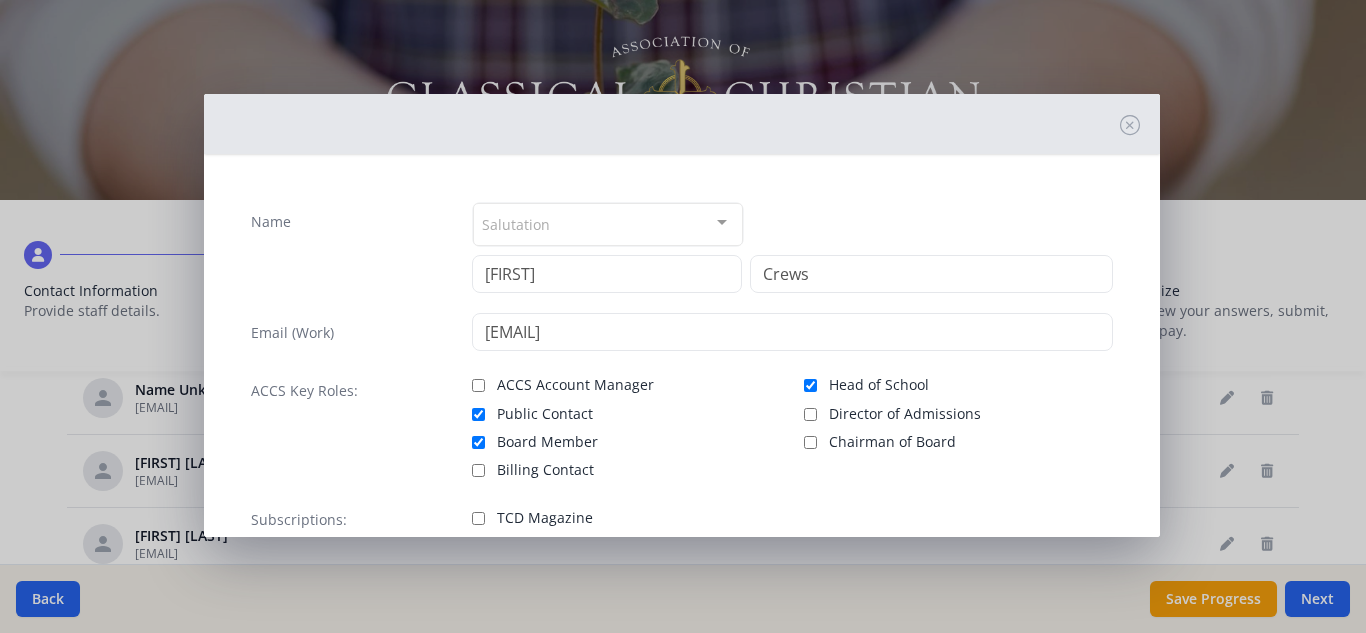type 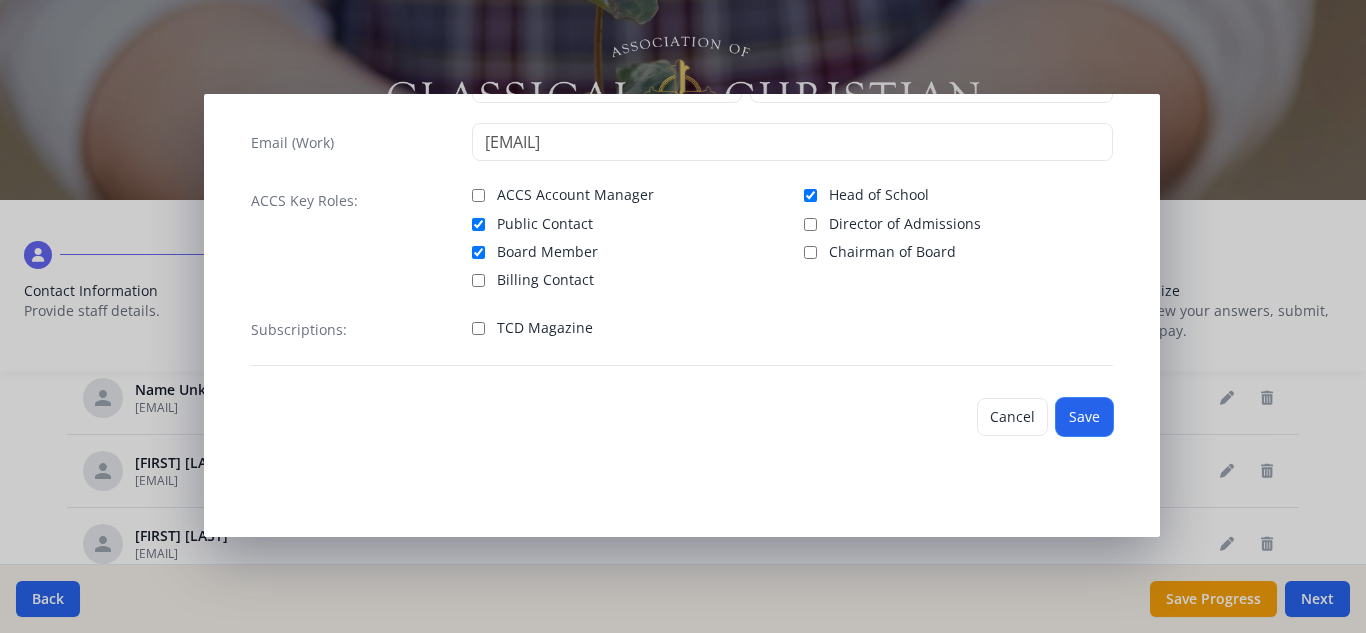 type 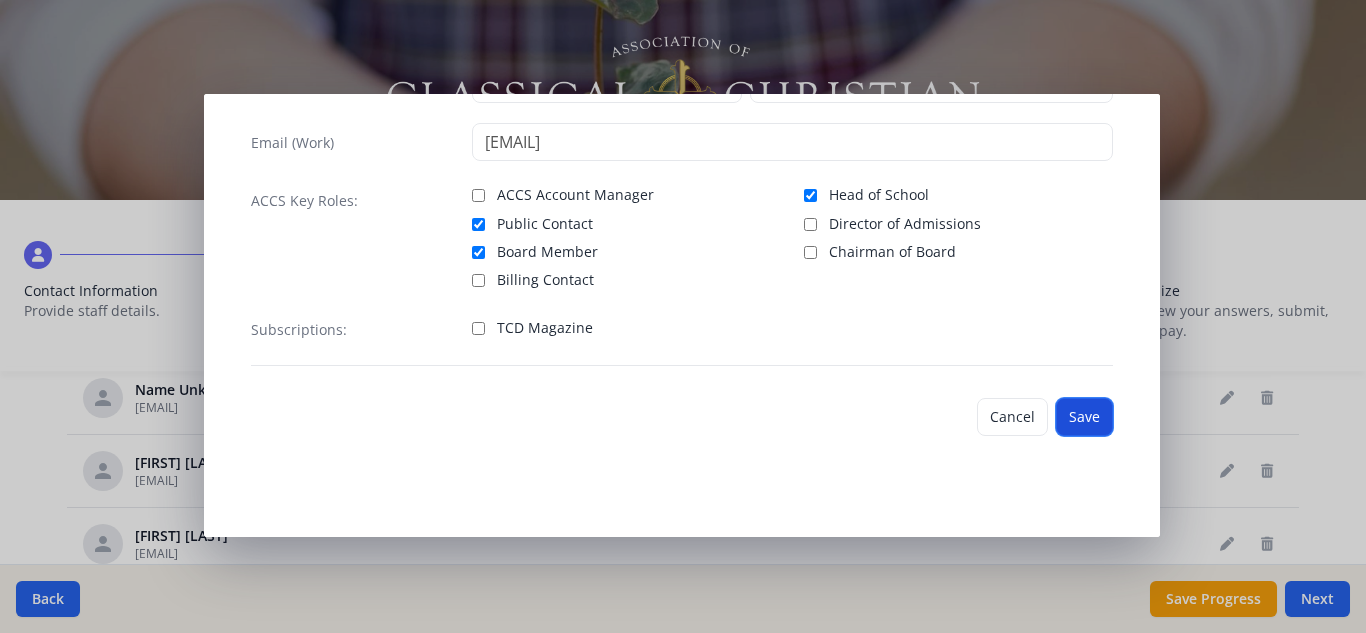 click on "Save" at bounding box center [1084, 417] 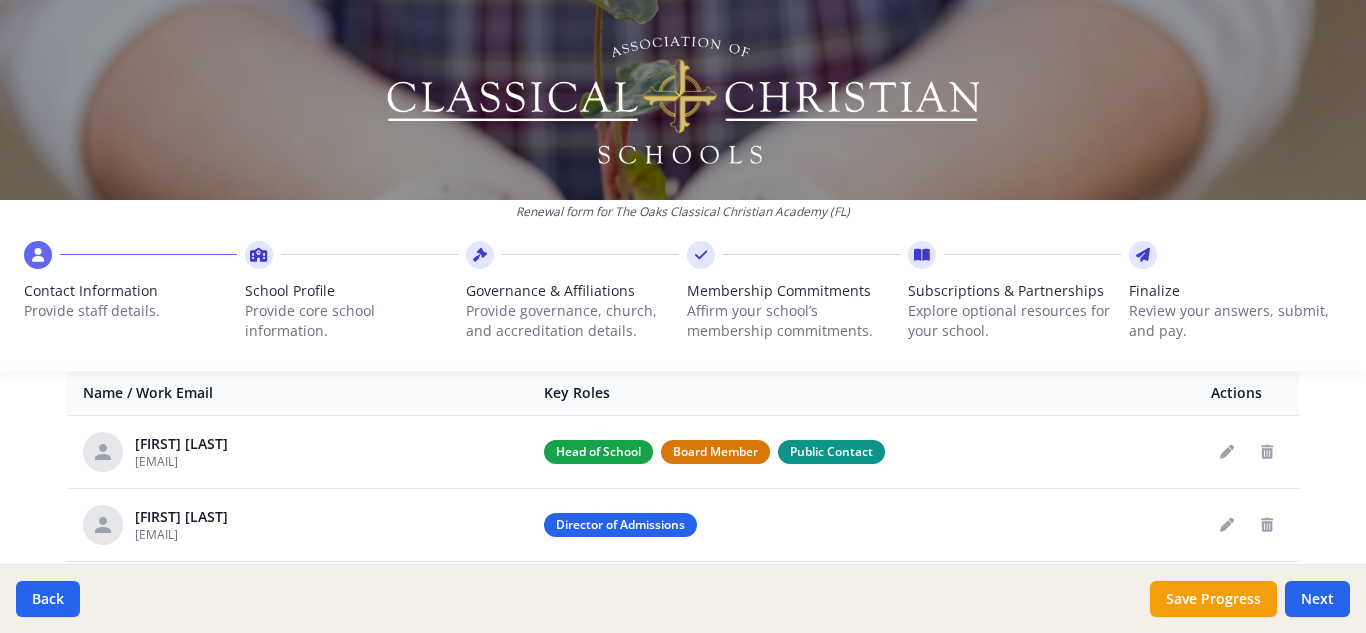 scroll, scrollTop: 842, scrollLeft: 0, axis: vertical 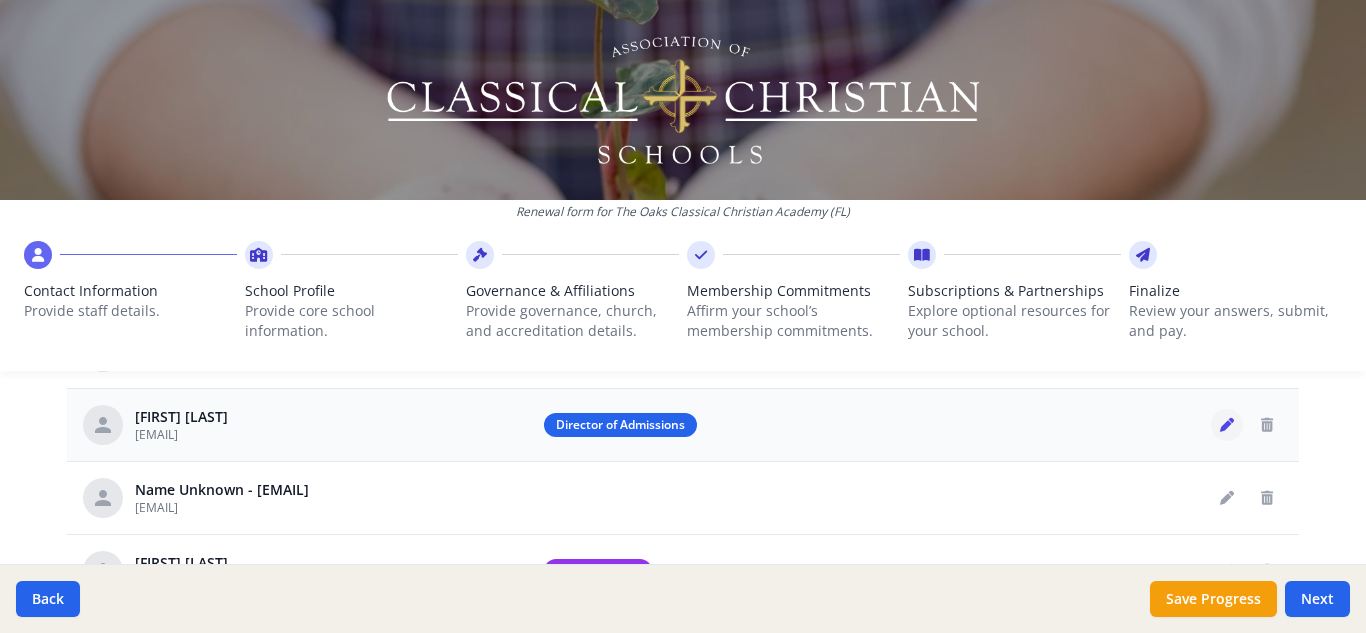 click at bounding box center (1227, 425) 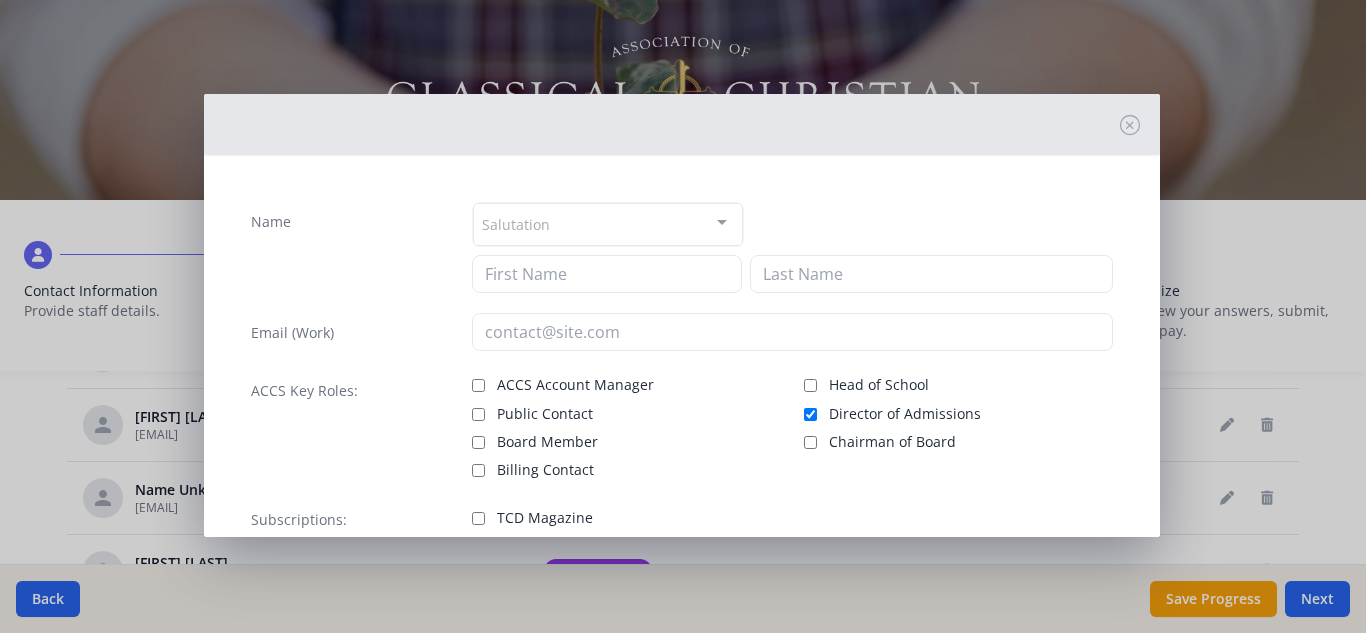 type on "[FIRST]" 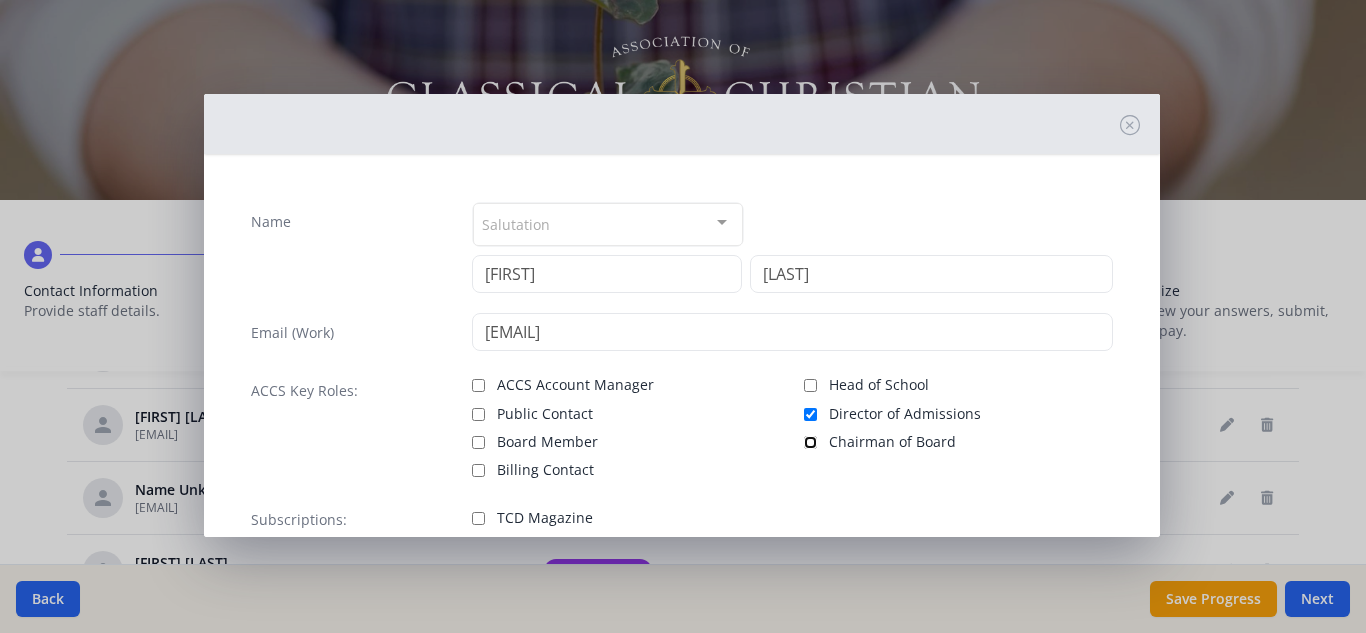 click on "Chairman of Board" at bounding box center [810, 442] 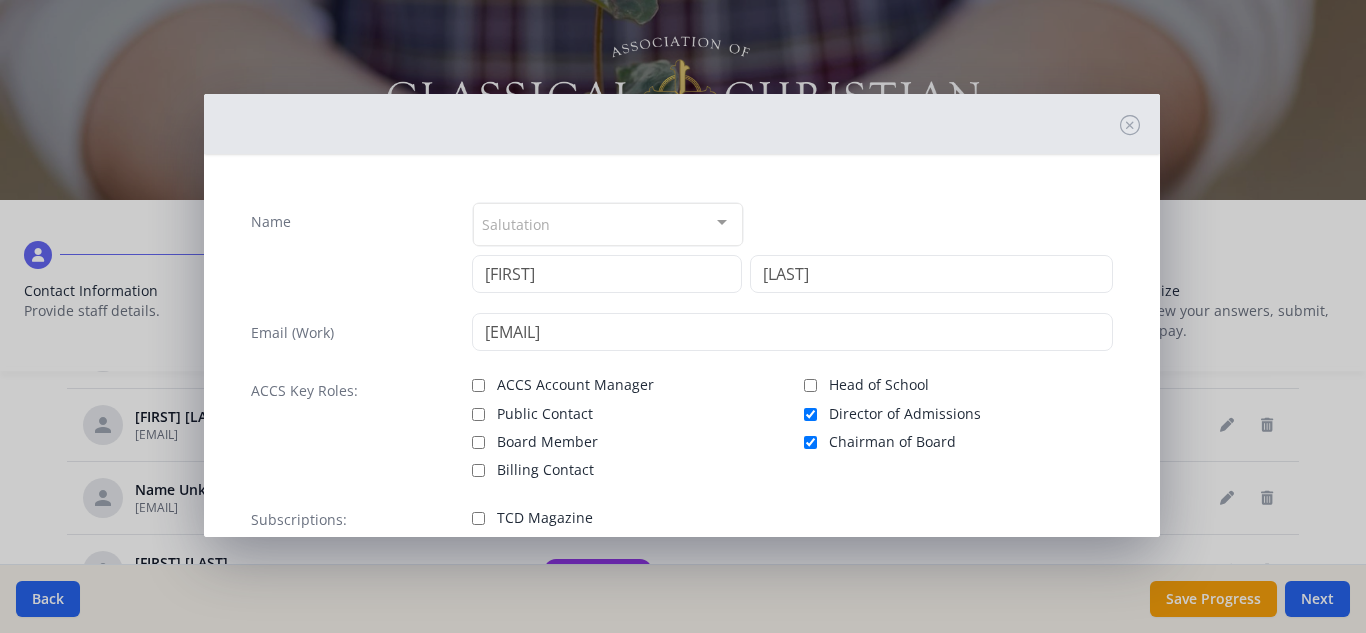 scroll, scrollTop: 190, scrollLeft: 0, axis: vertical 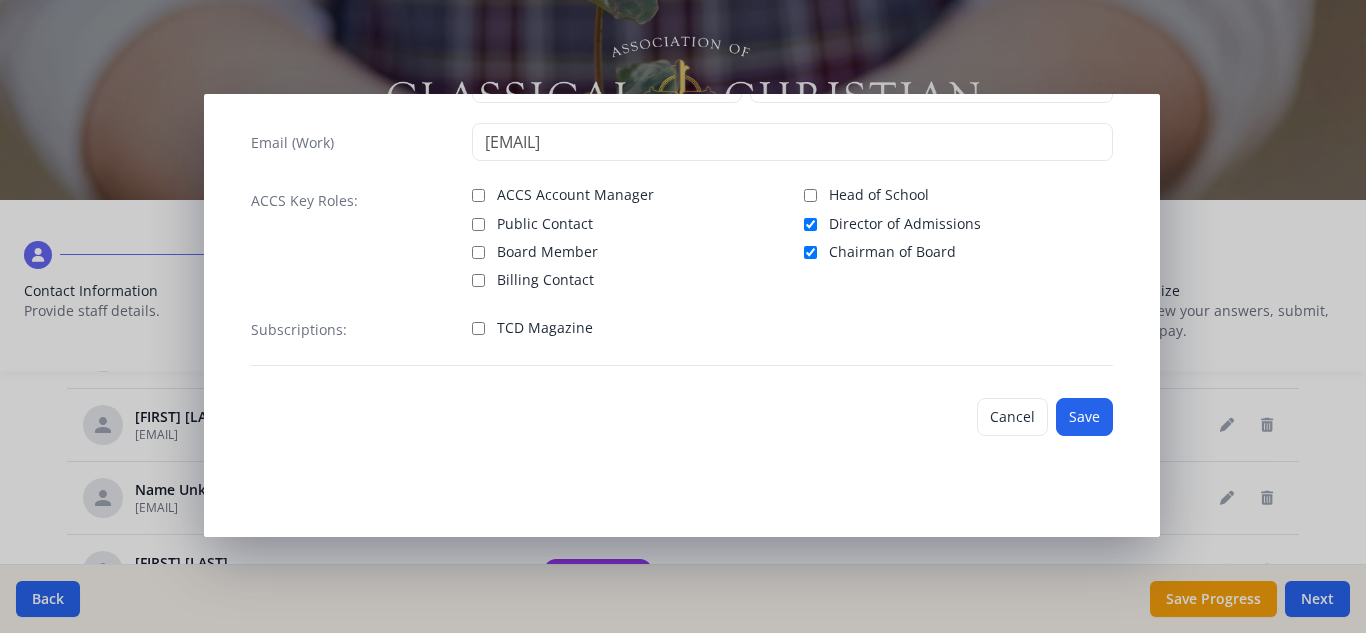 type 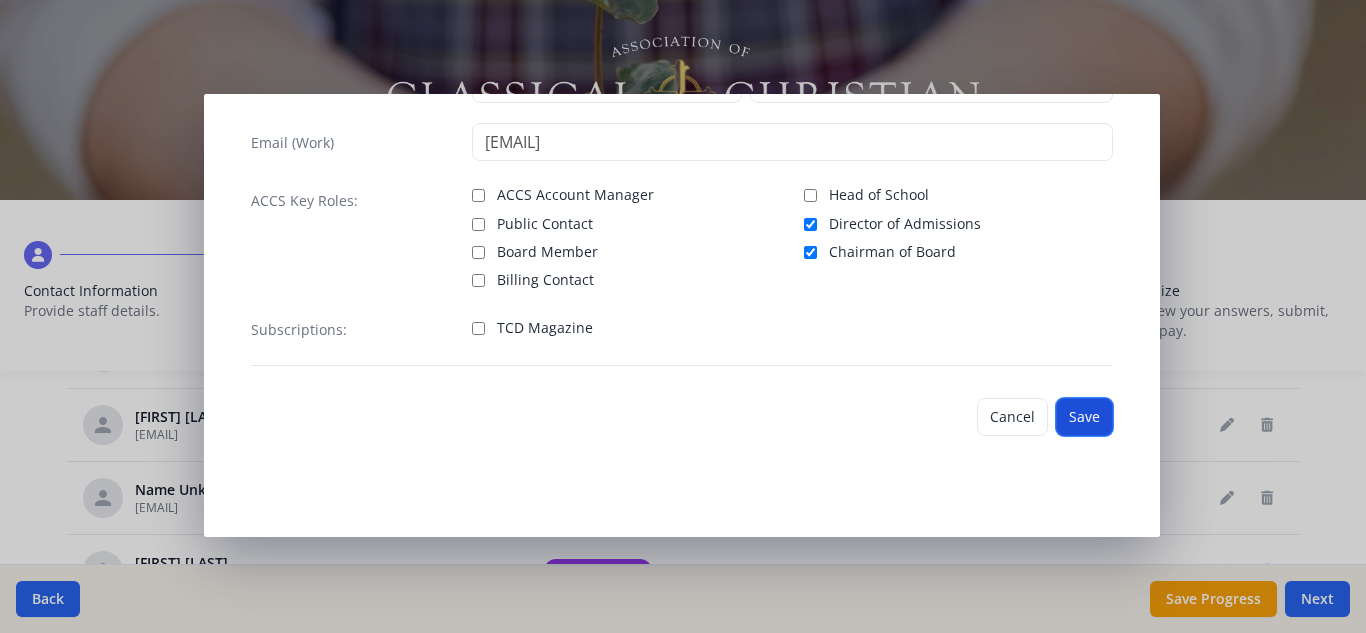 click on "Save" at bounding box center [1084, 417] 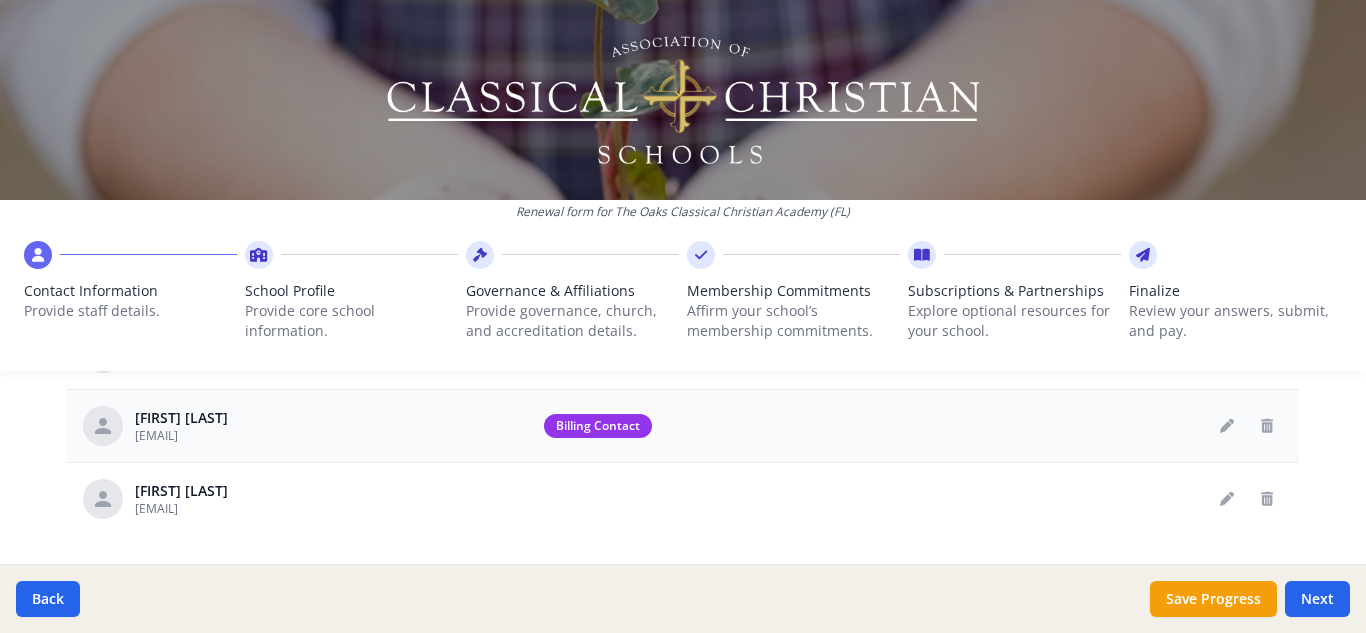 scroll, scrollTop: 942, scrollLeft: 0, axis: vertical 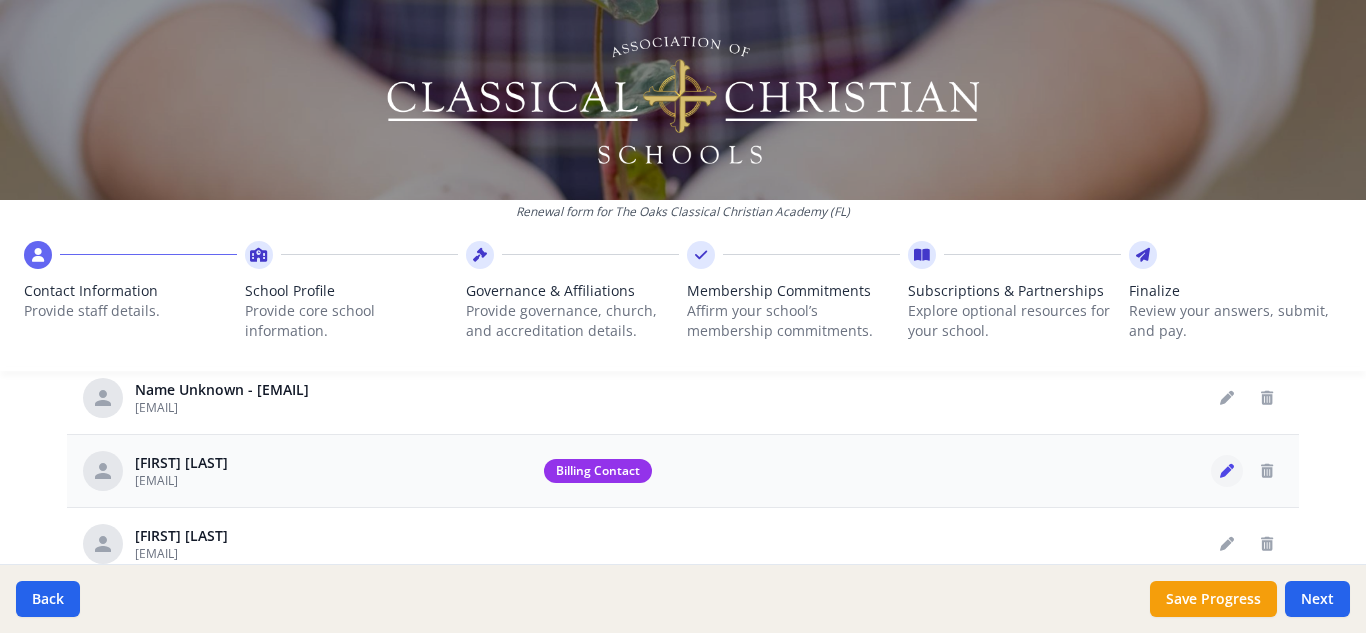 click at bounding box center [1227, 471] 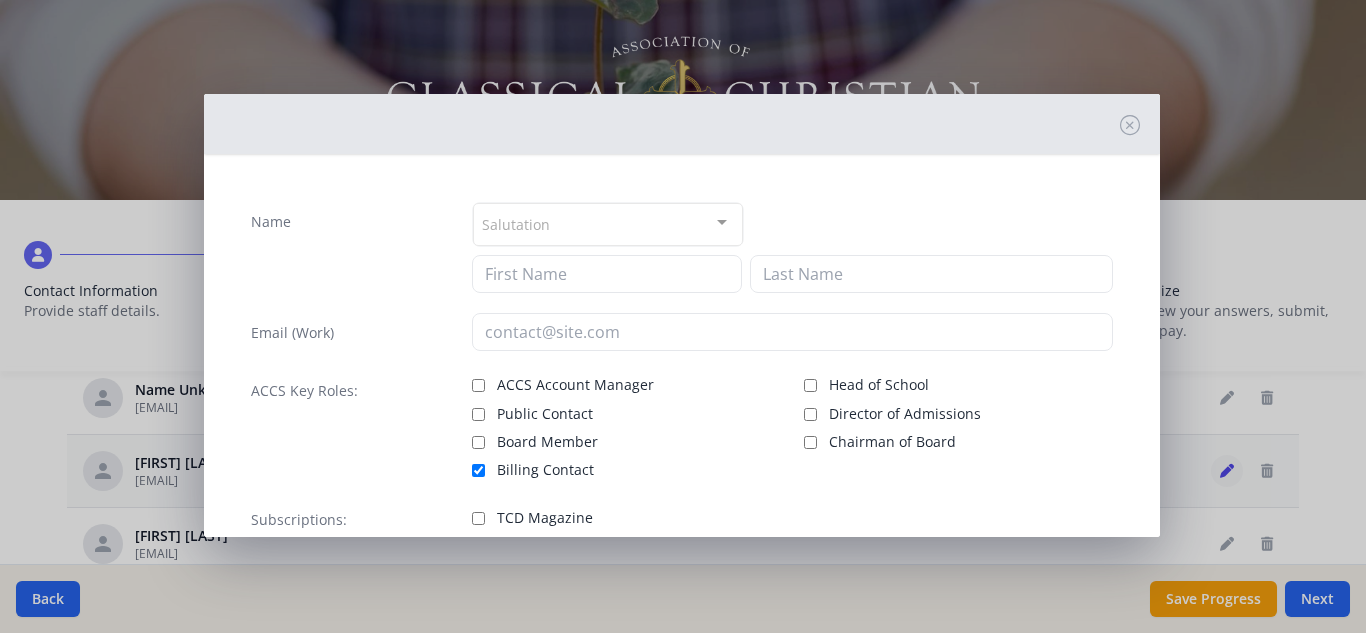 type on "[FIRST]" 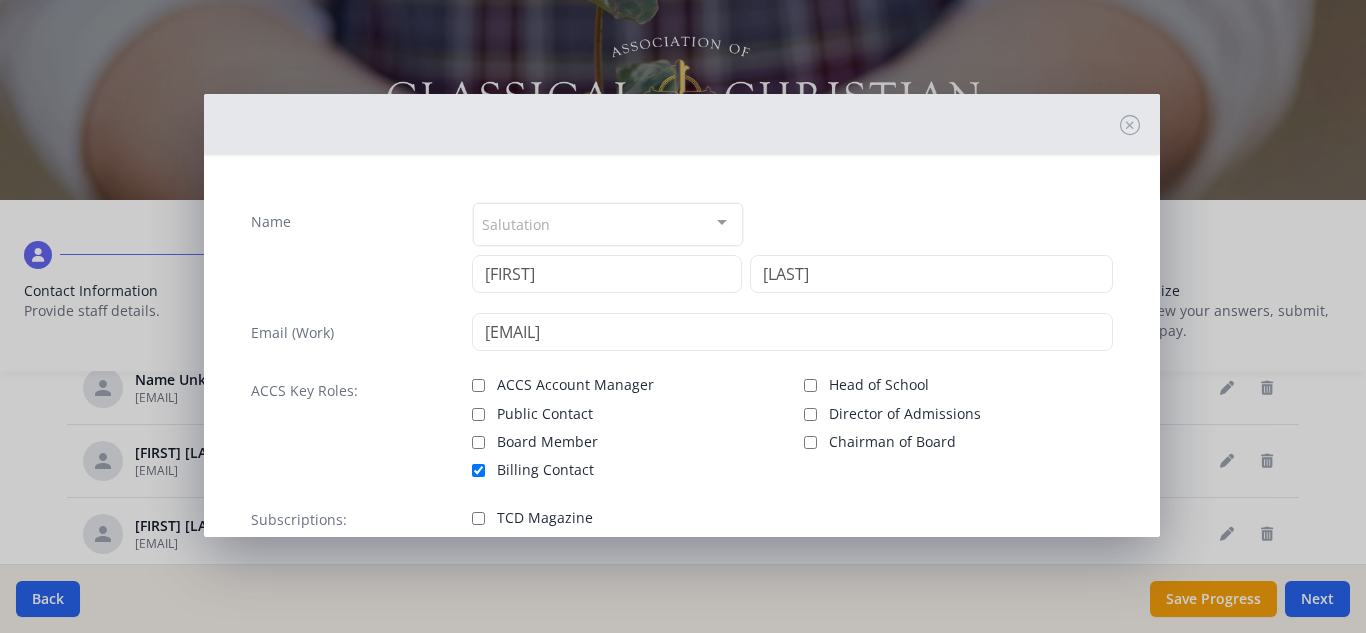scroll, scrollTop: 1042, scrollLeft: 0, axis: vertical 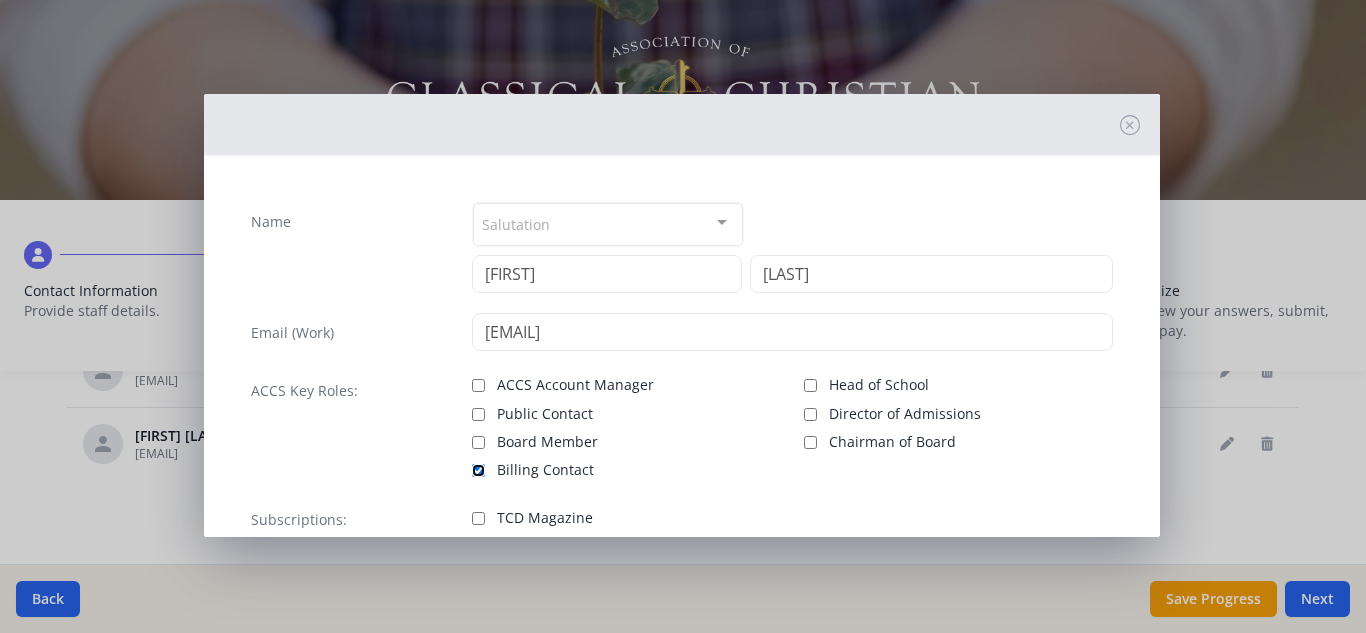 click on "Billing Contact" at bounding box center [478, 470] 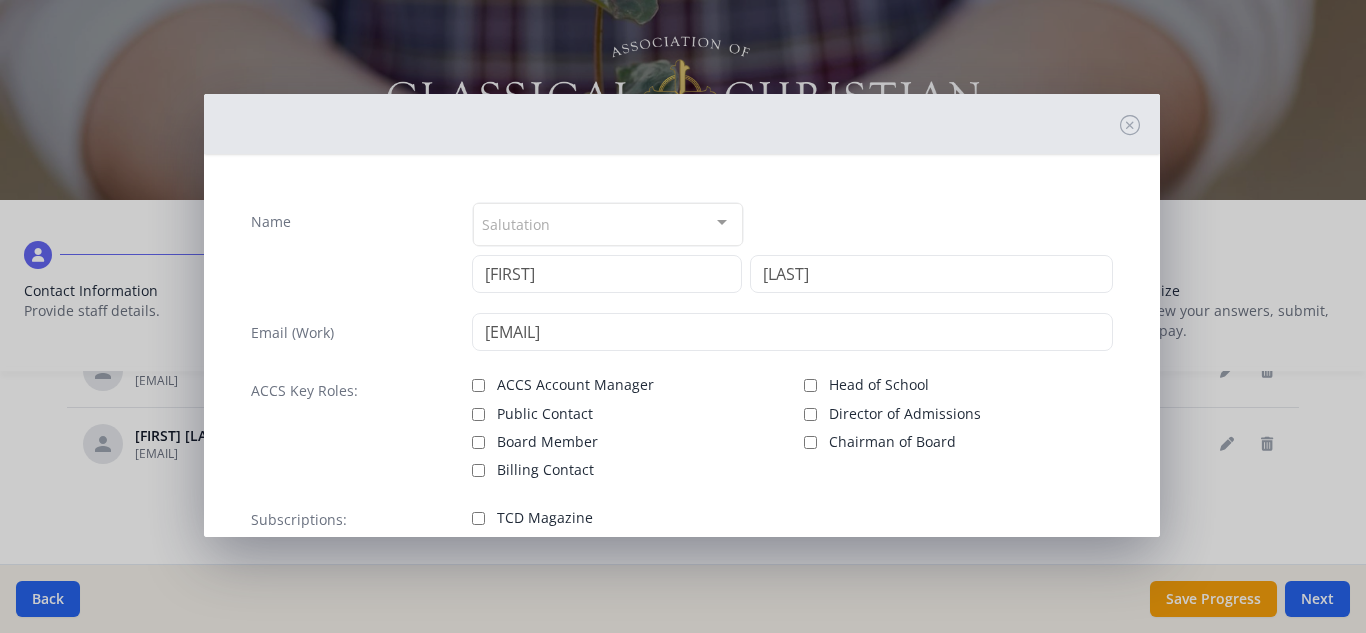 scroll, scrollTop: 190, scrollLeft: 0, axis: vertical 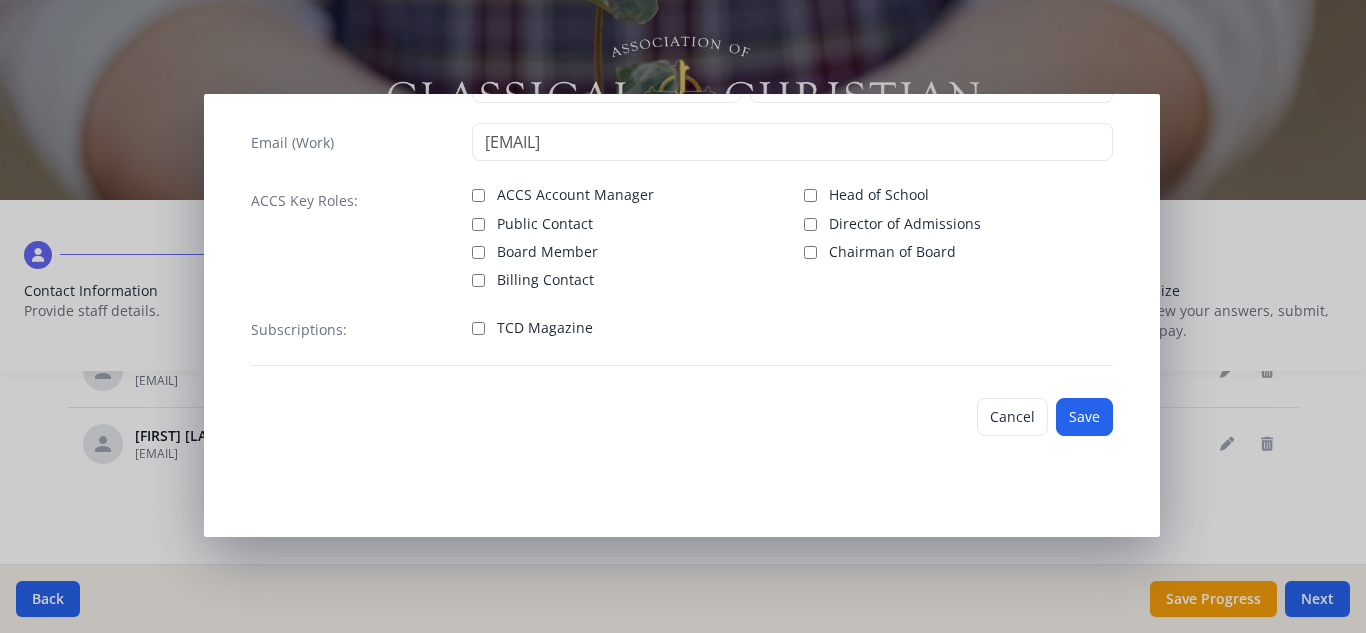 type 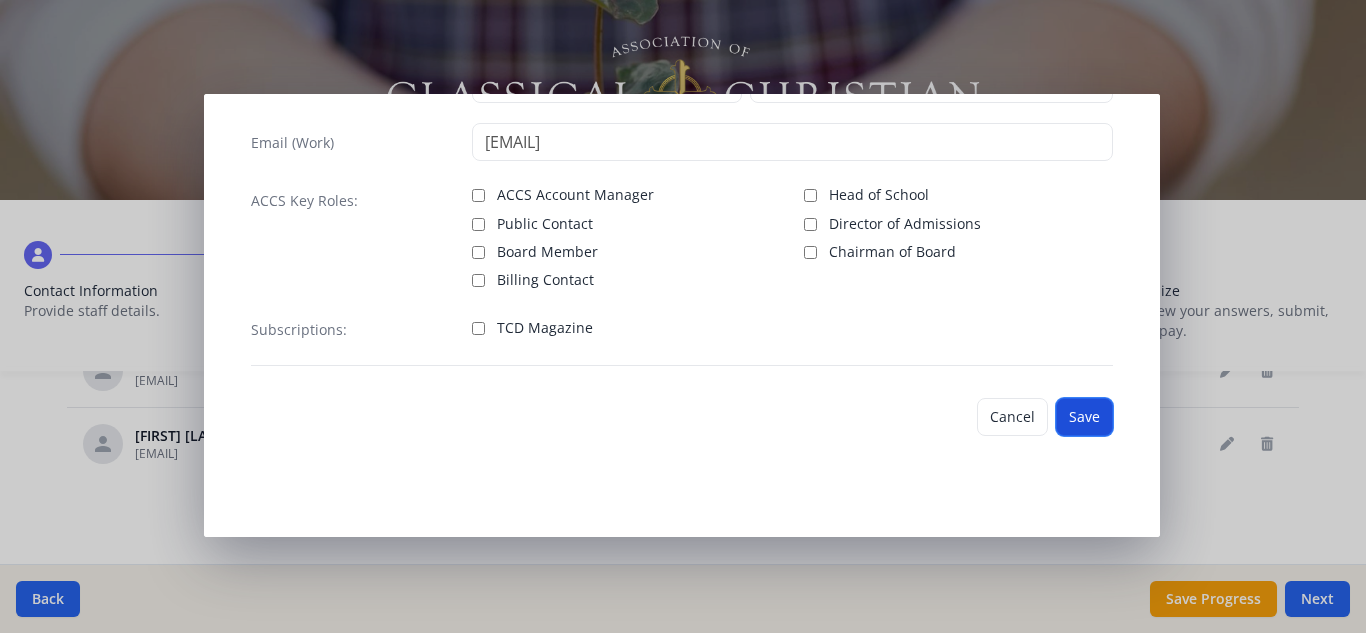 click on "Save" at bounding box center [1084, 417] 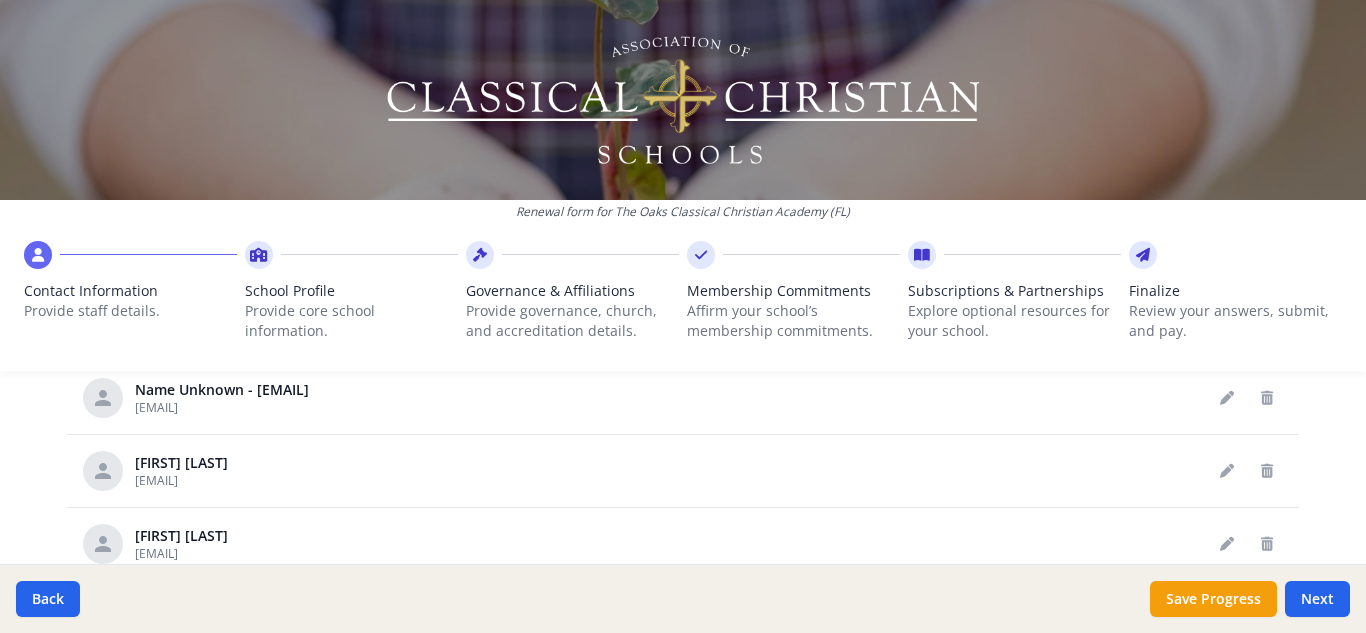 scroll, scrollTop: 1042, scrollLeft: 0, axis: vertical 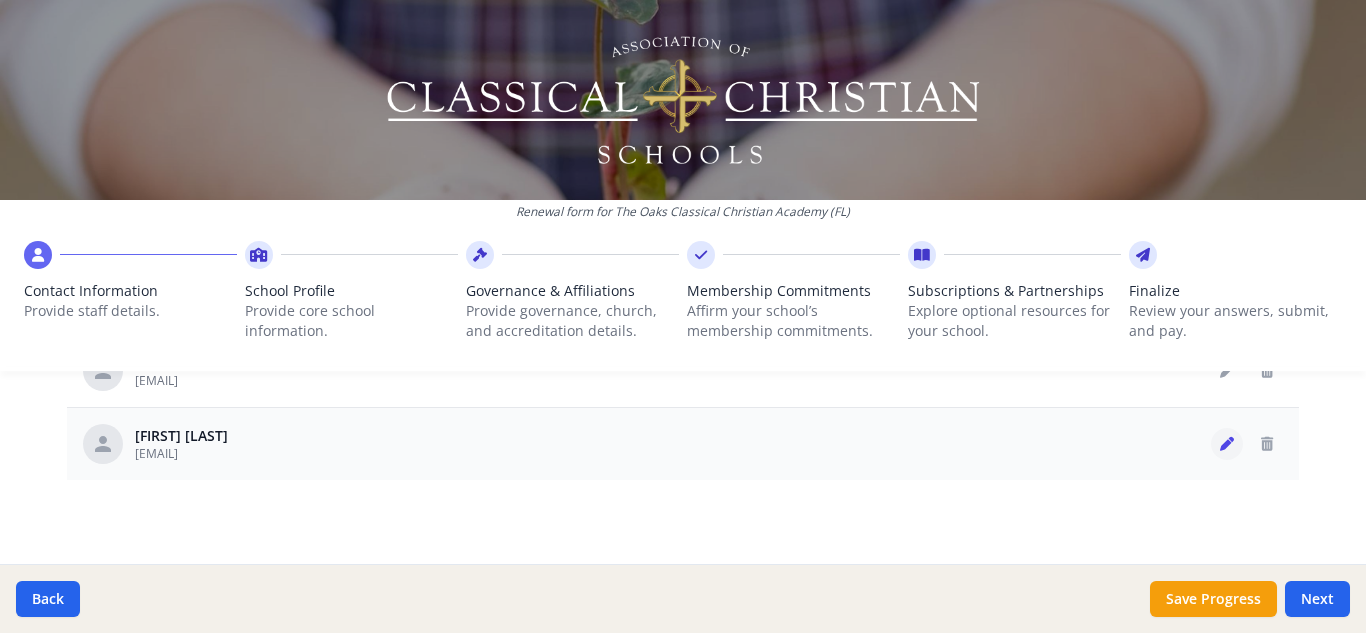 click at bounding box center [1227, 444] 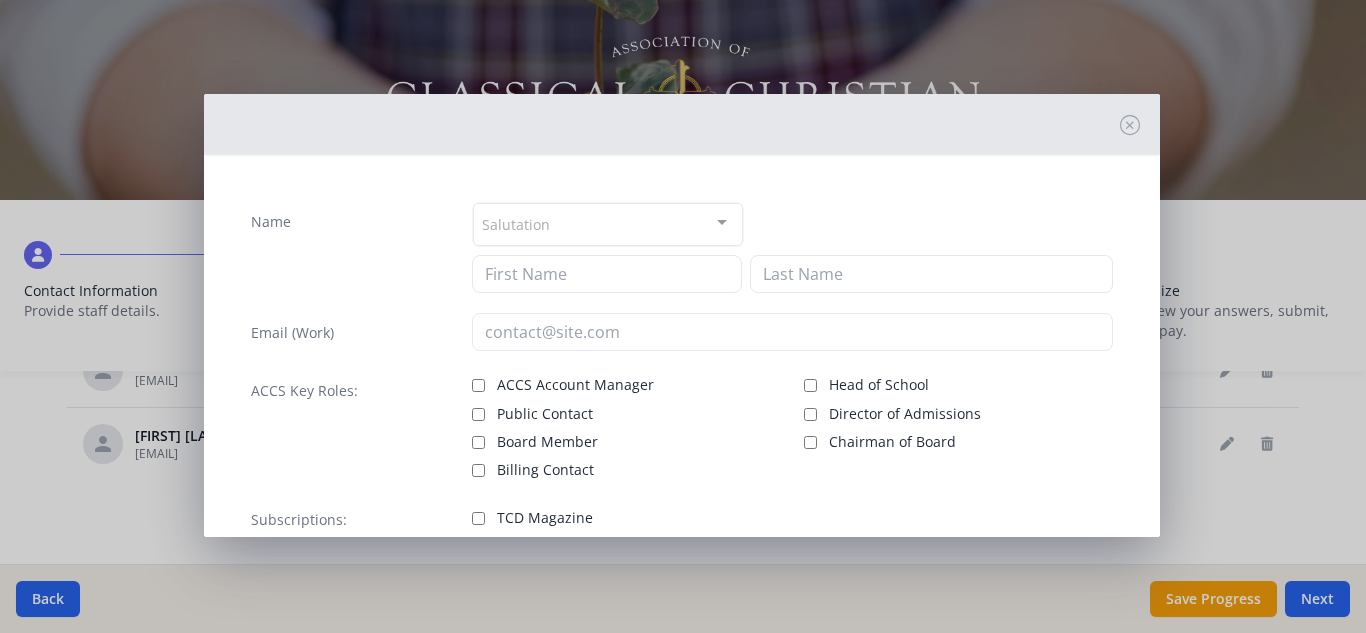 type on "[FIRST]" 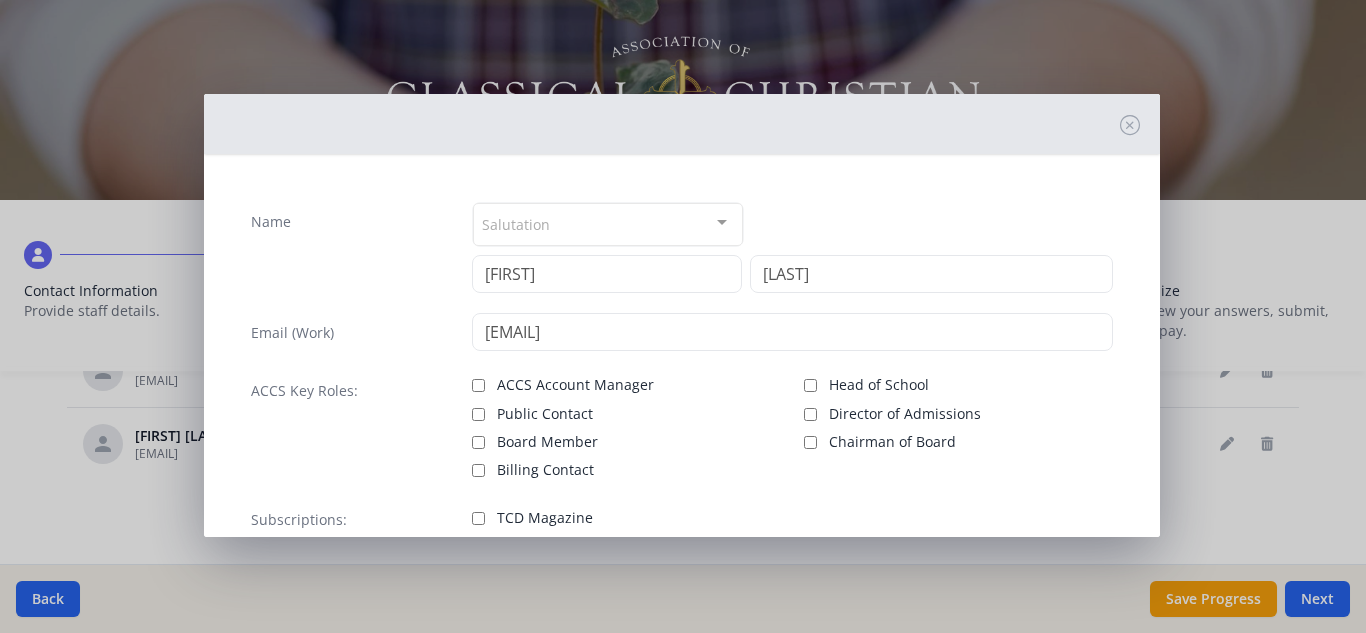 click on "ACCS Account Manager" at bounding box center [626, 383] 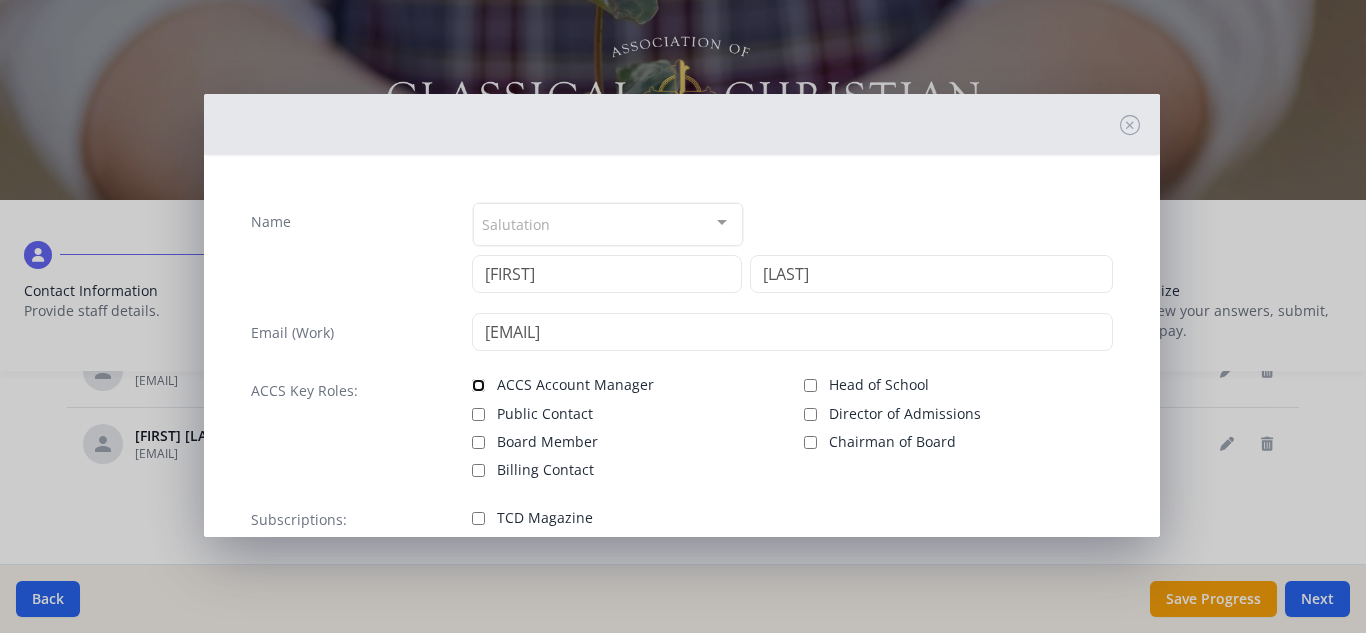 click on "ACCS Account Manager" at bounding box center (478, 385) 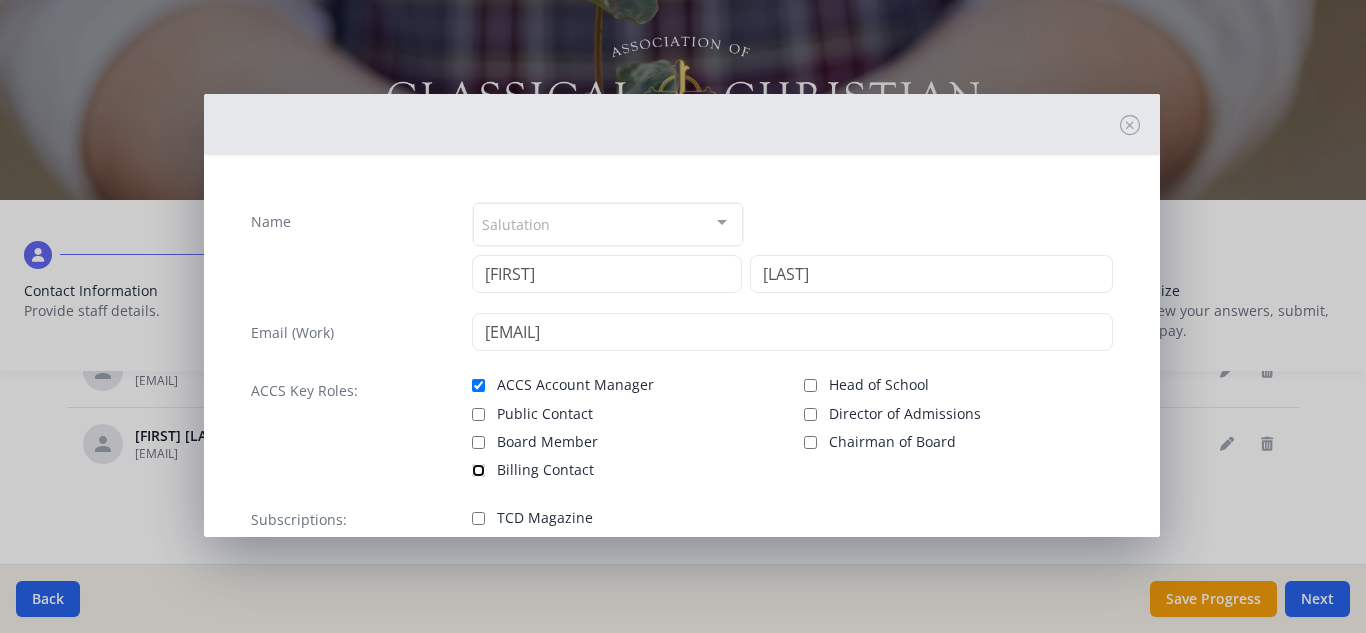 click on "Billing Contact" at bounding box center (478, 470) 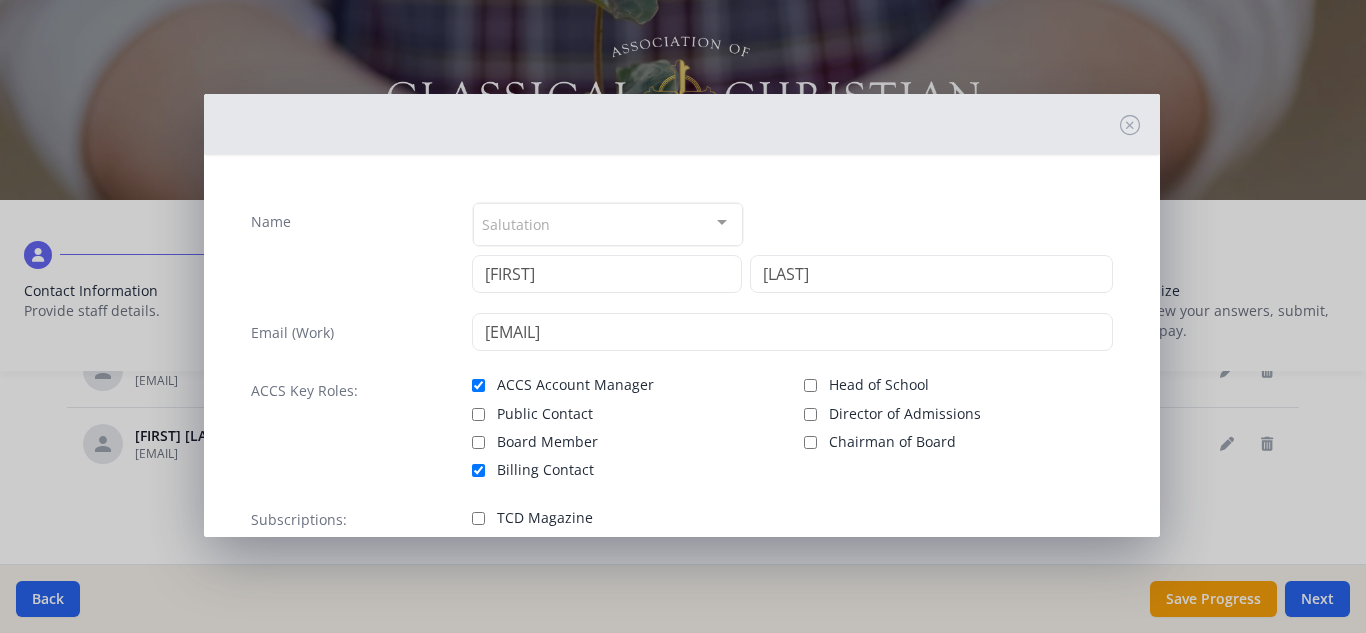 scroll, scrollTop: 190, scrollLeft: 0, axis: vertical 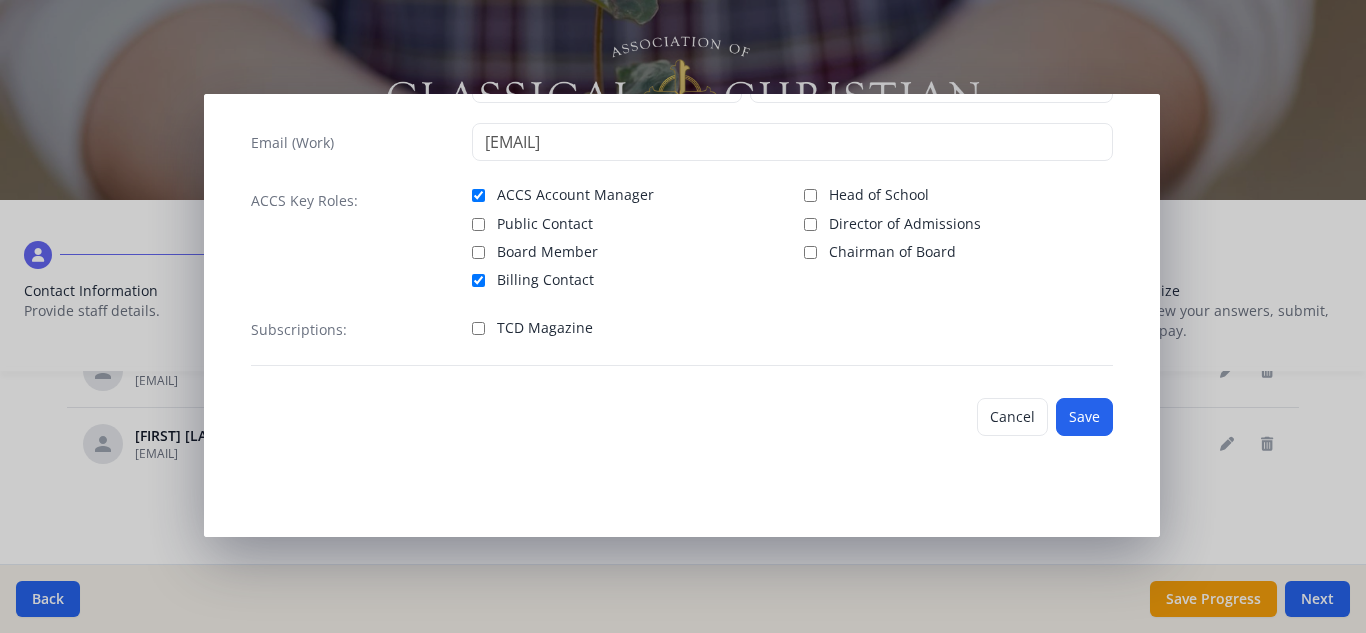 type 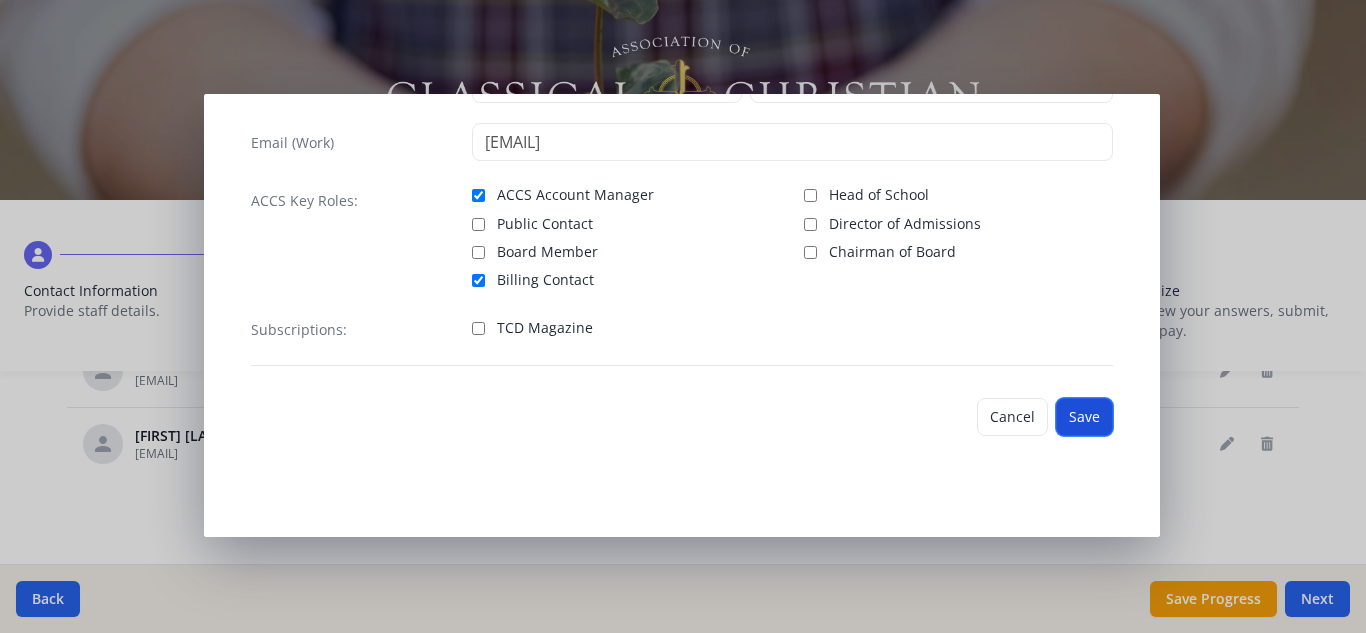 click on "Save" at bounding box center (1084, 417) 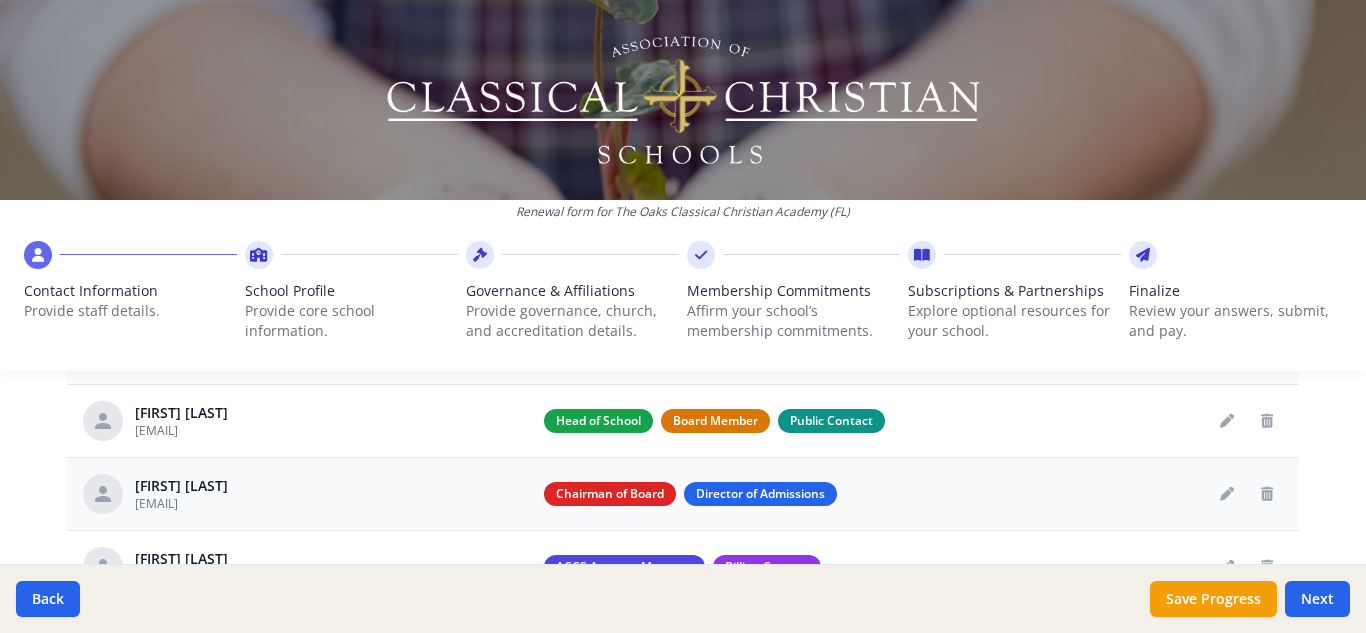 scroll, scrollTop: 742, scrollLeft: 0, axis: vertical 